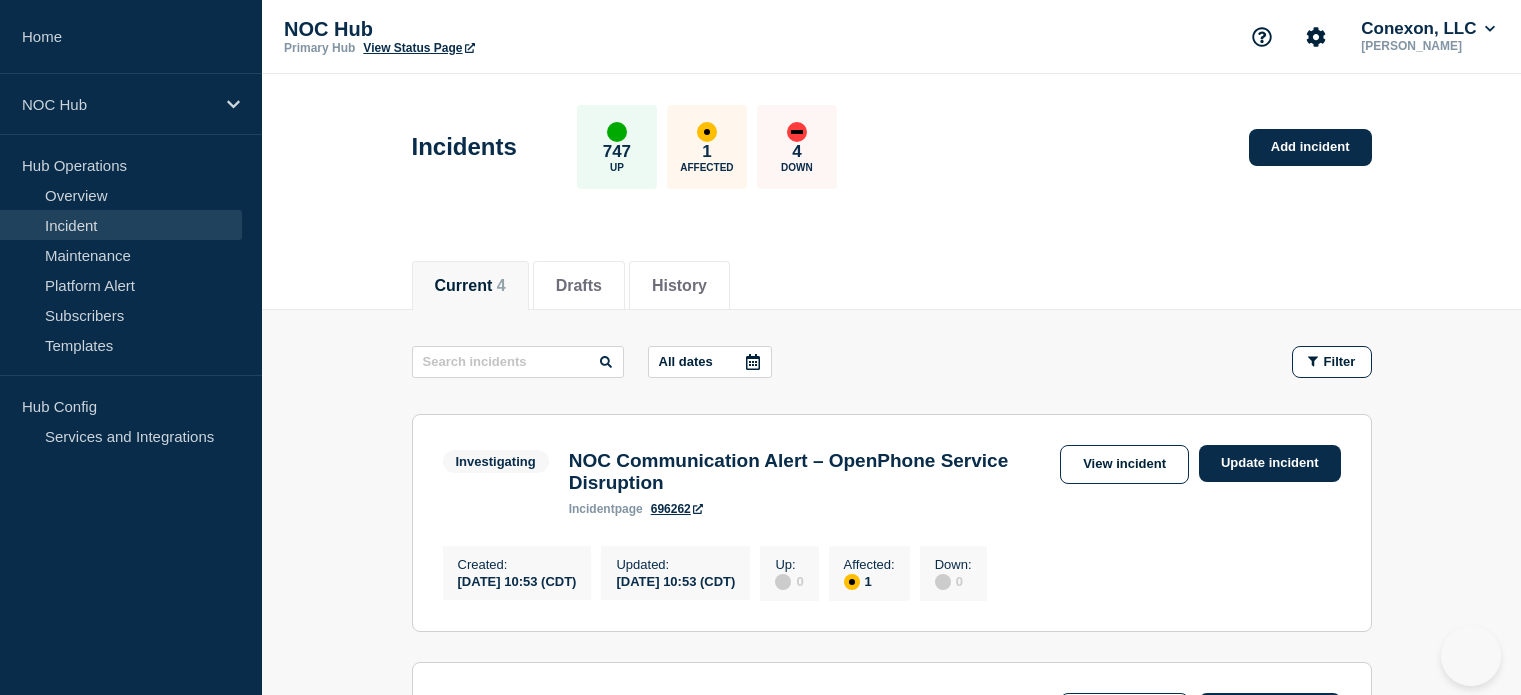 scroll, scrollTop: 989, scrollLeft: 0, axis: vertical 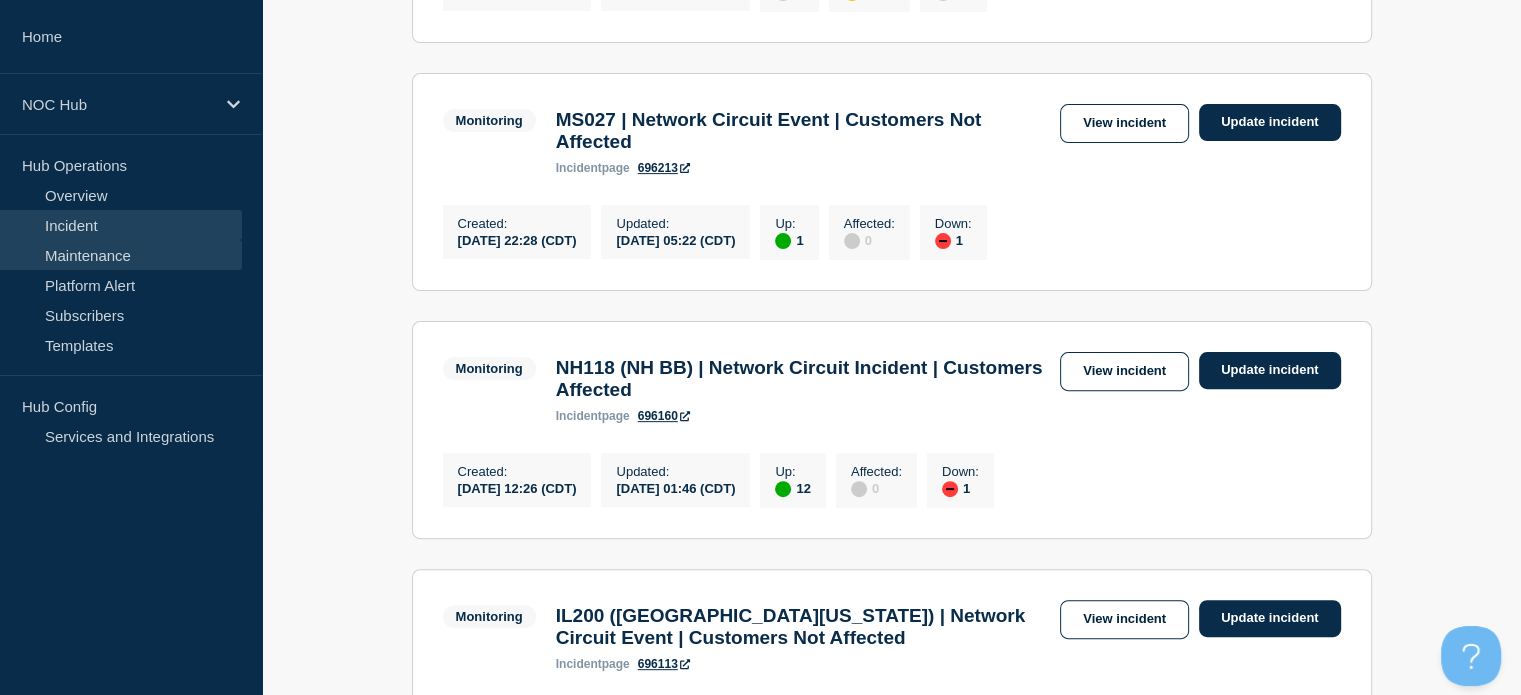 click on "Maintenance" at bounding box center (121, 255) 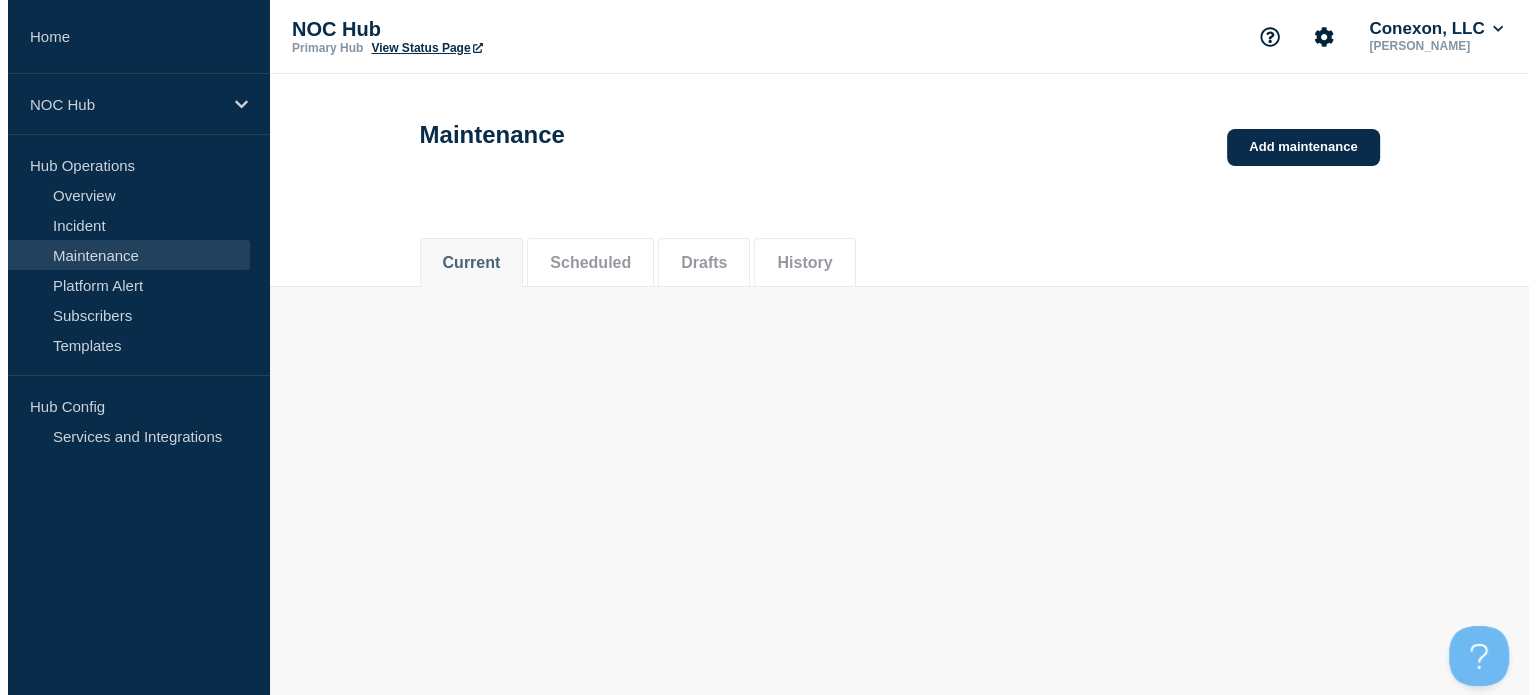 scroll, scrollTop: 0, scrollLeft: 0, axis: both 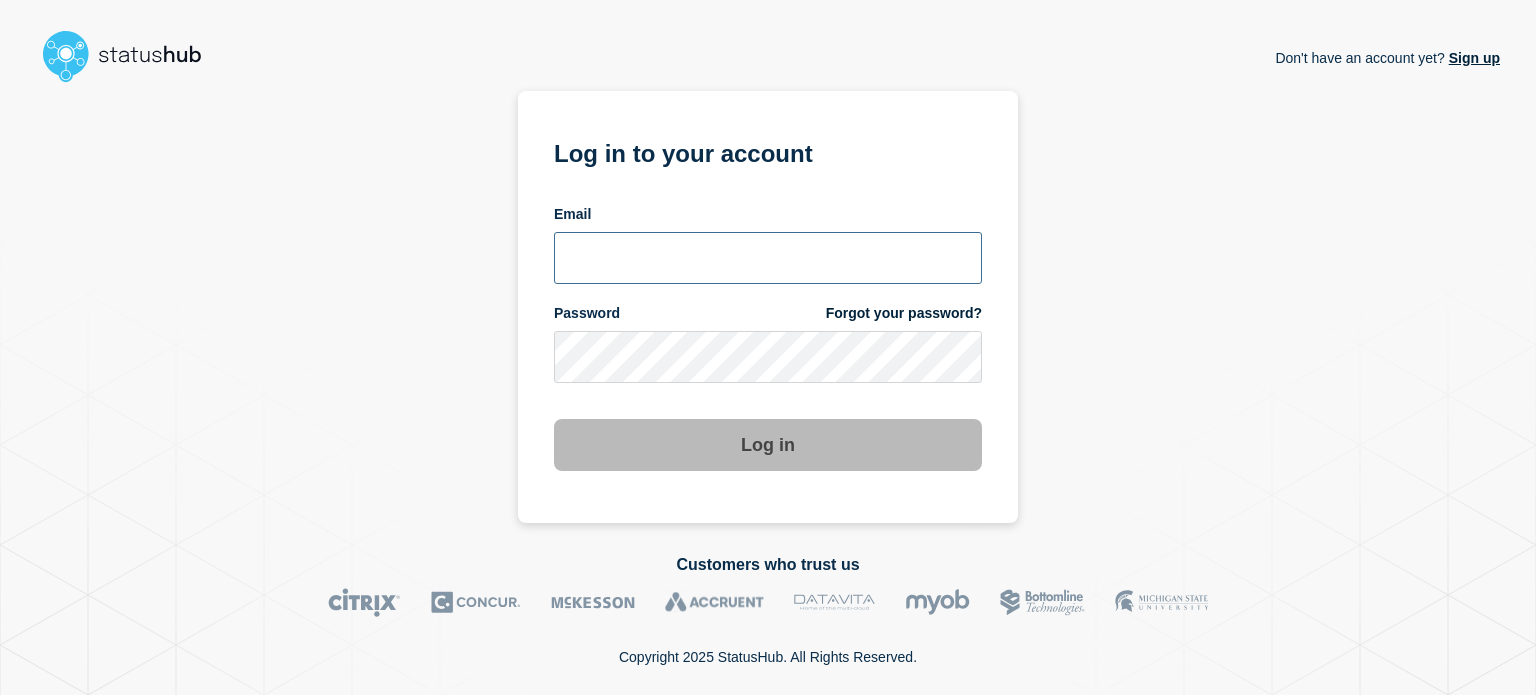 type on "[EMAIL_ADDRESS][DOMAIN_NAME]" 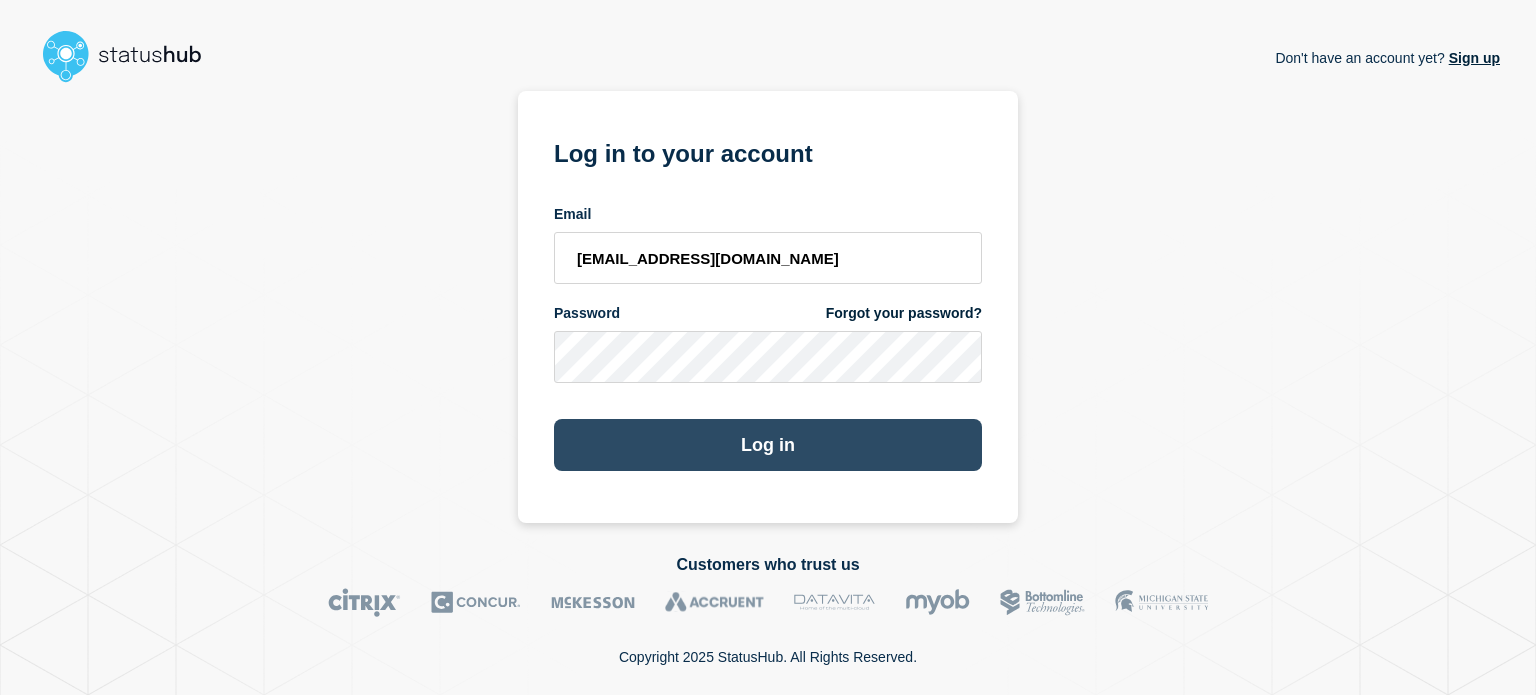 click on "Log in" at bounding box center (768, 445) 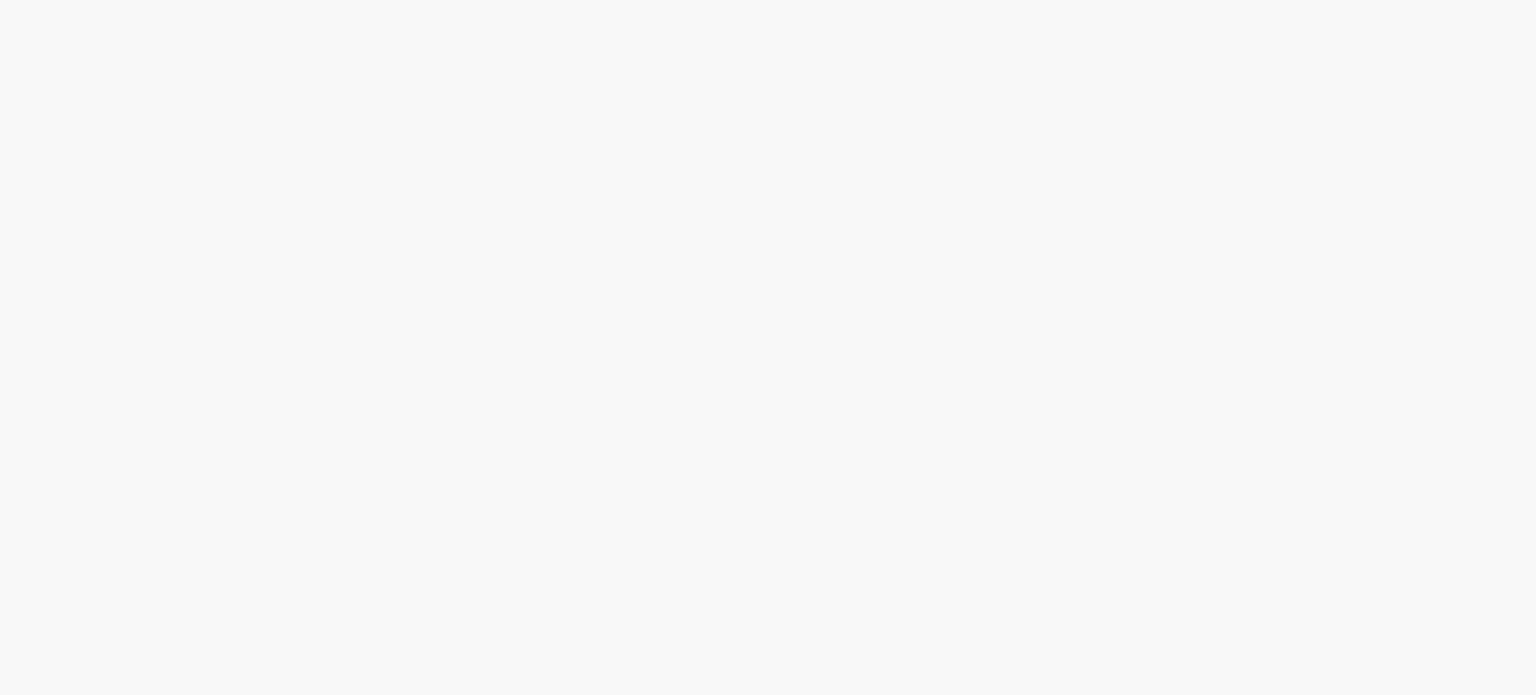 scroll, scrollTop: 0, scrollLeft: 0, axis: both 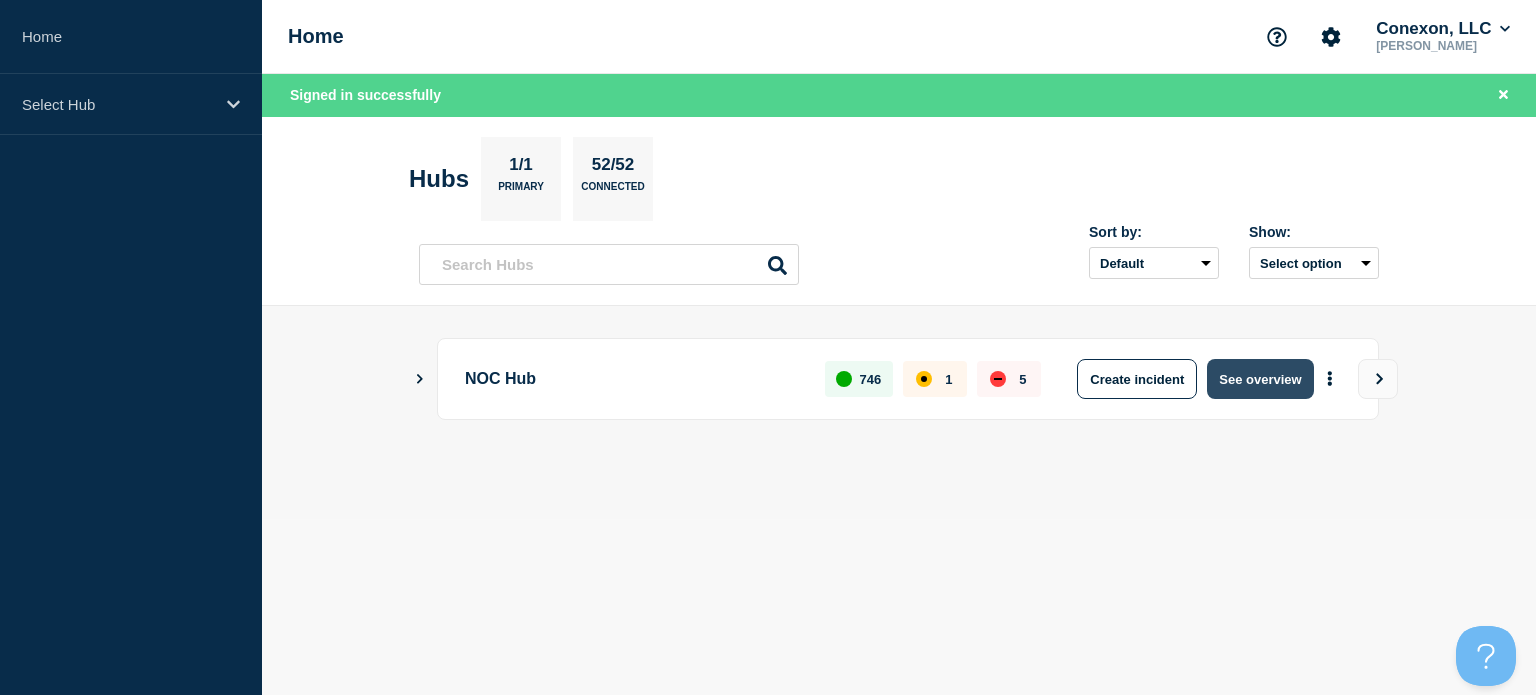 click on "See overview" at bounding box center [1260, 379] 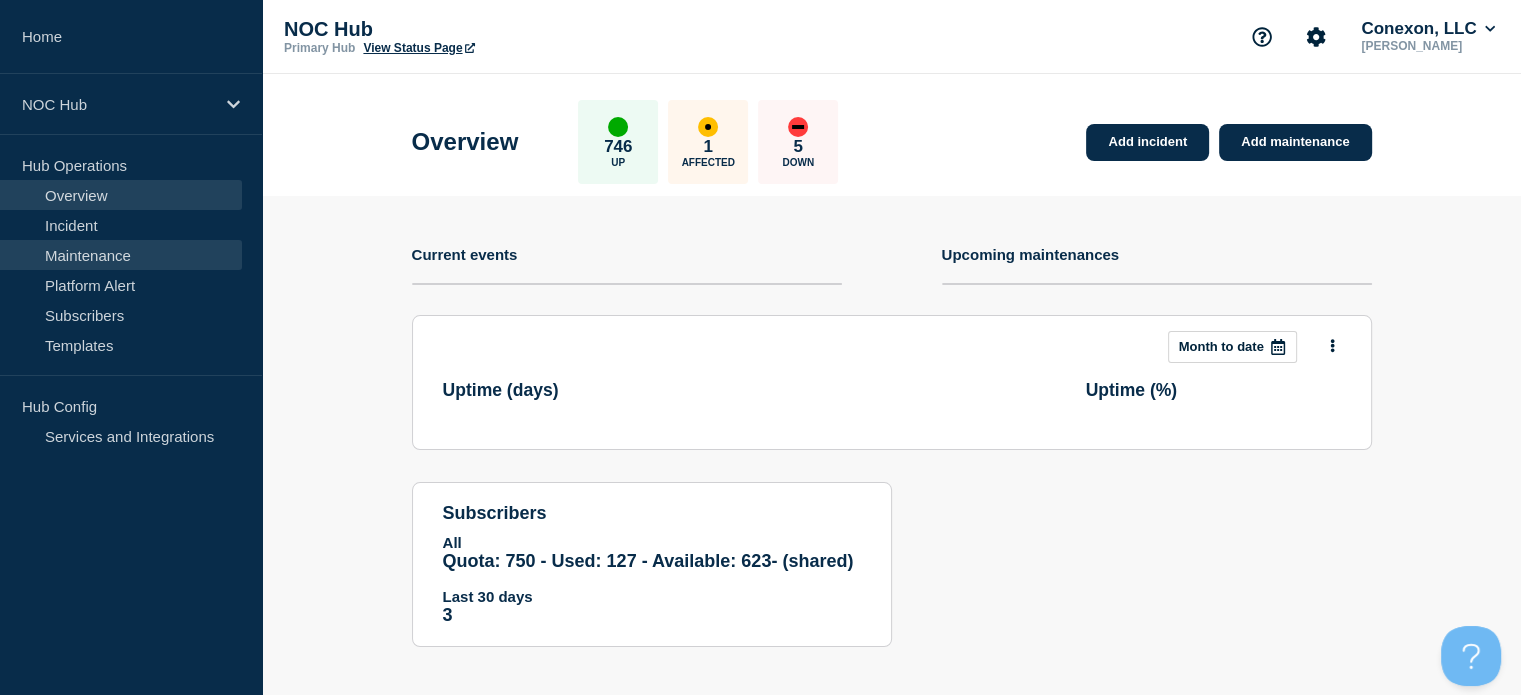 click on "Maintenance" at bounding box center [121, 255] 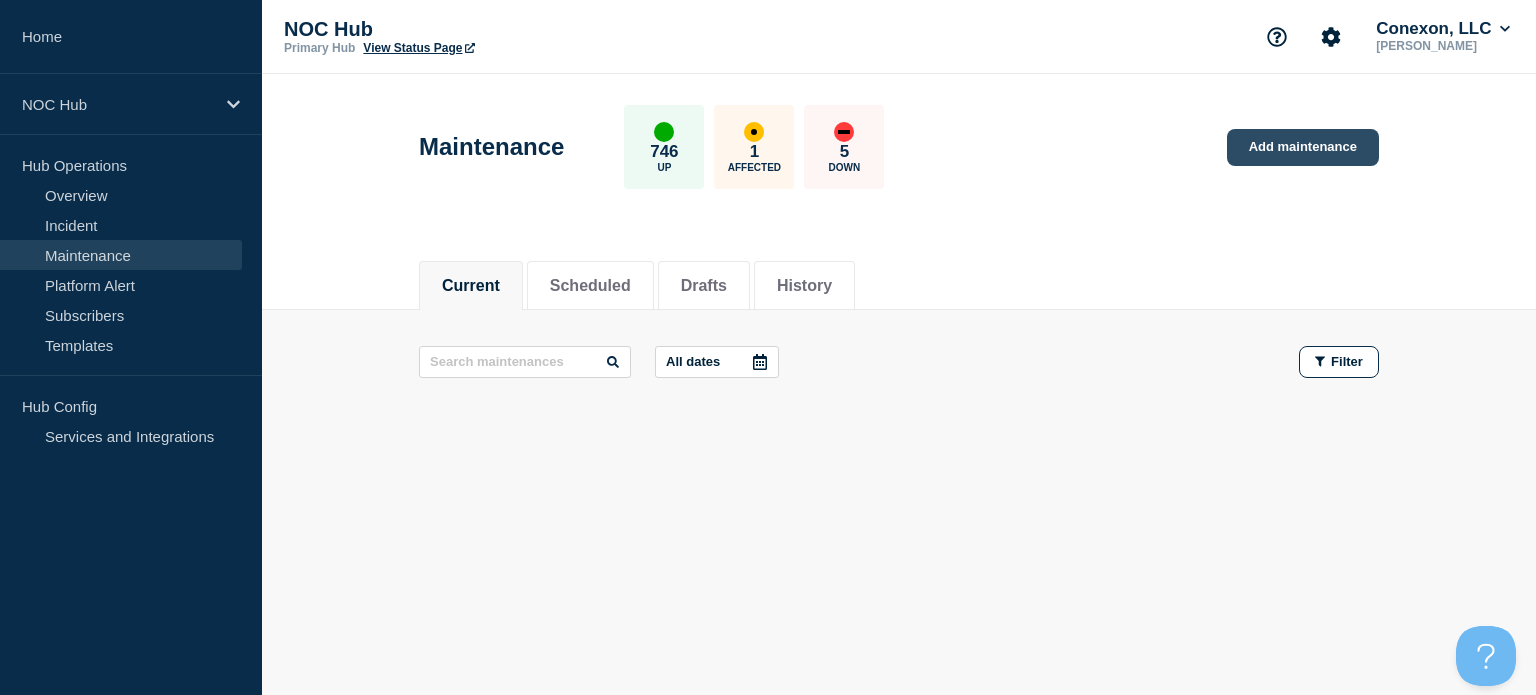 click on "Add maintenance" 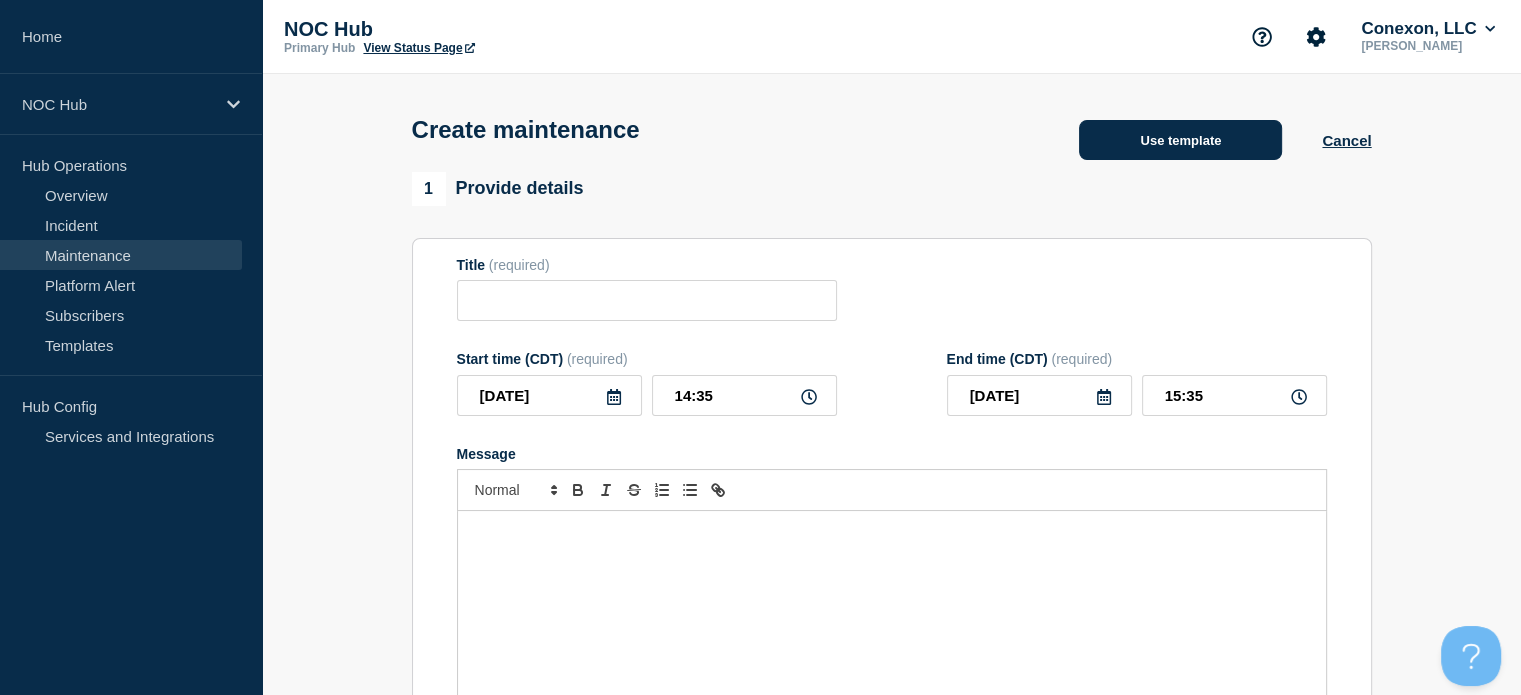 click on "Use template" at bounding box center [1180, 140] 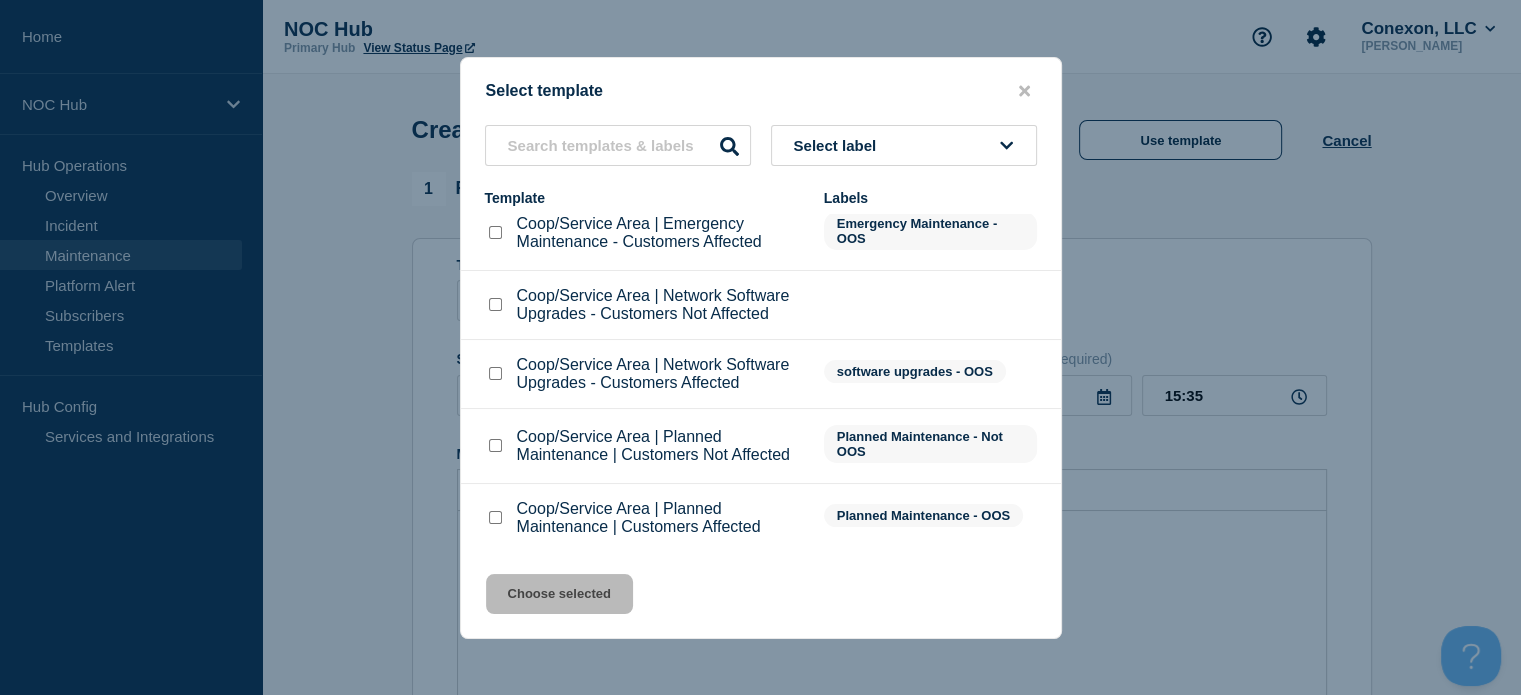 scroll, scrollTop: 23, scrollLeft: 0, axis: vertical 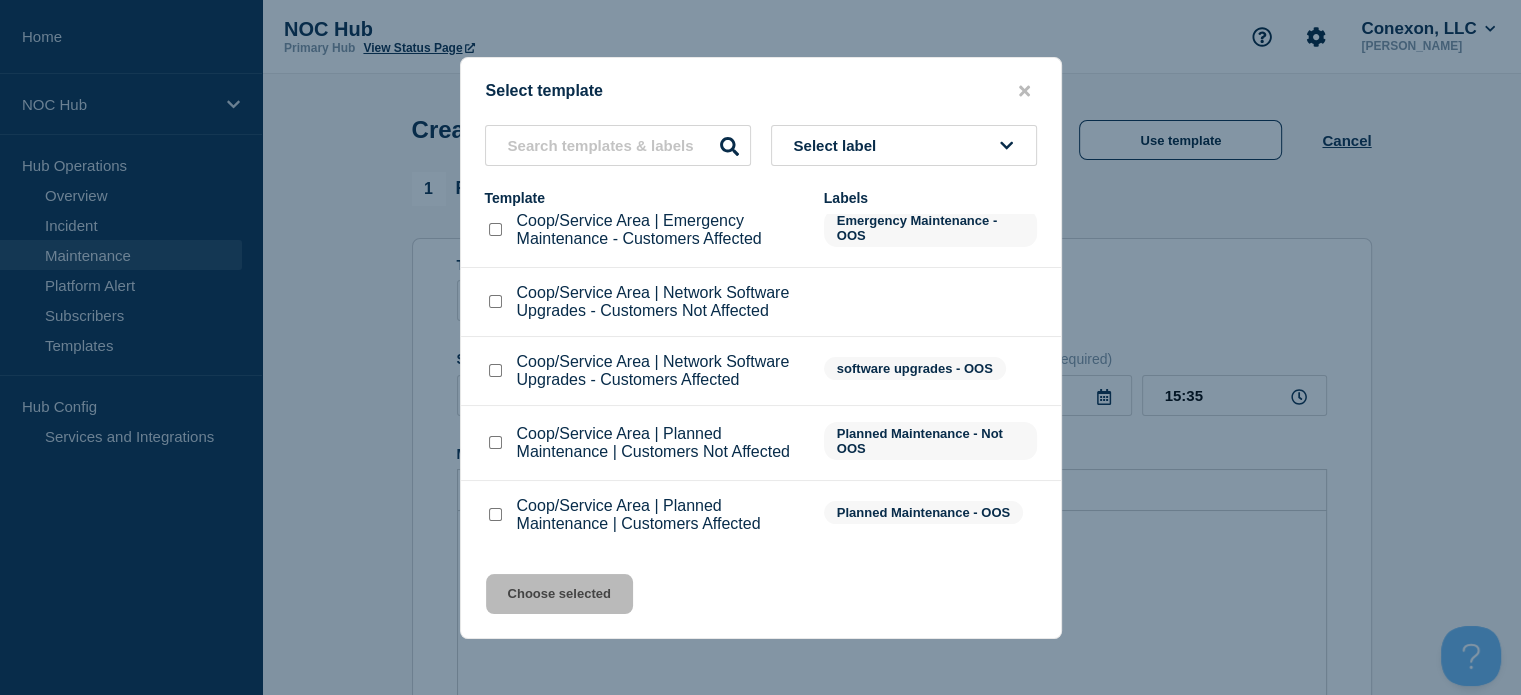 click at bounding box center (495, 514) 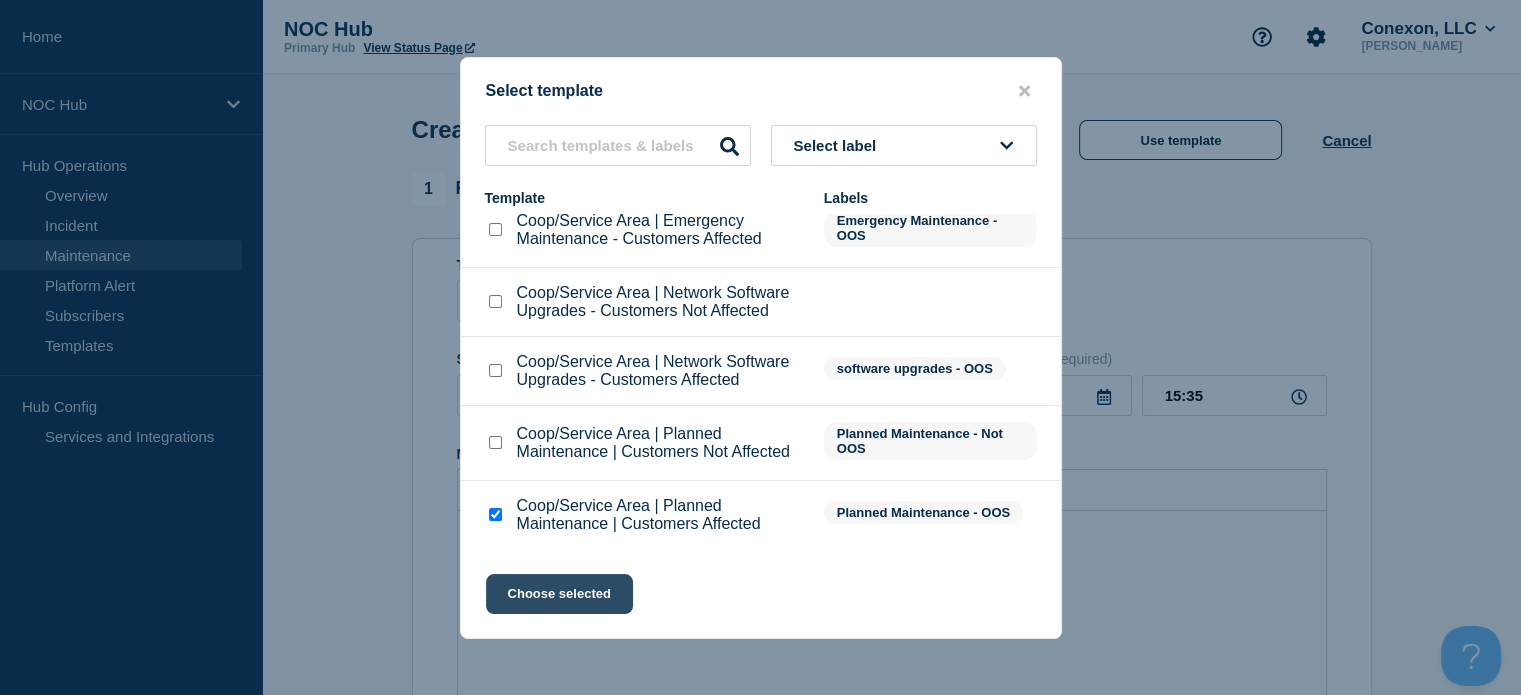 click on "Choose selected" 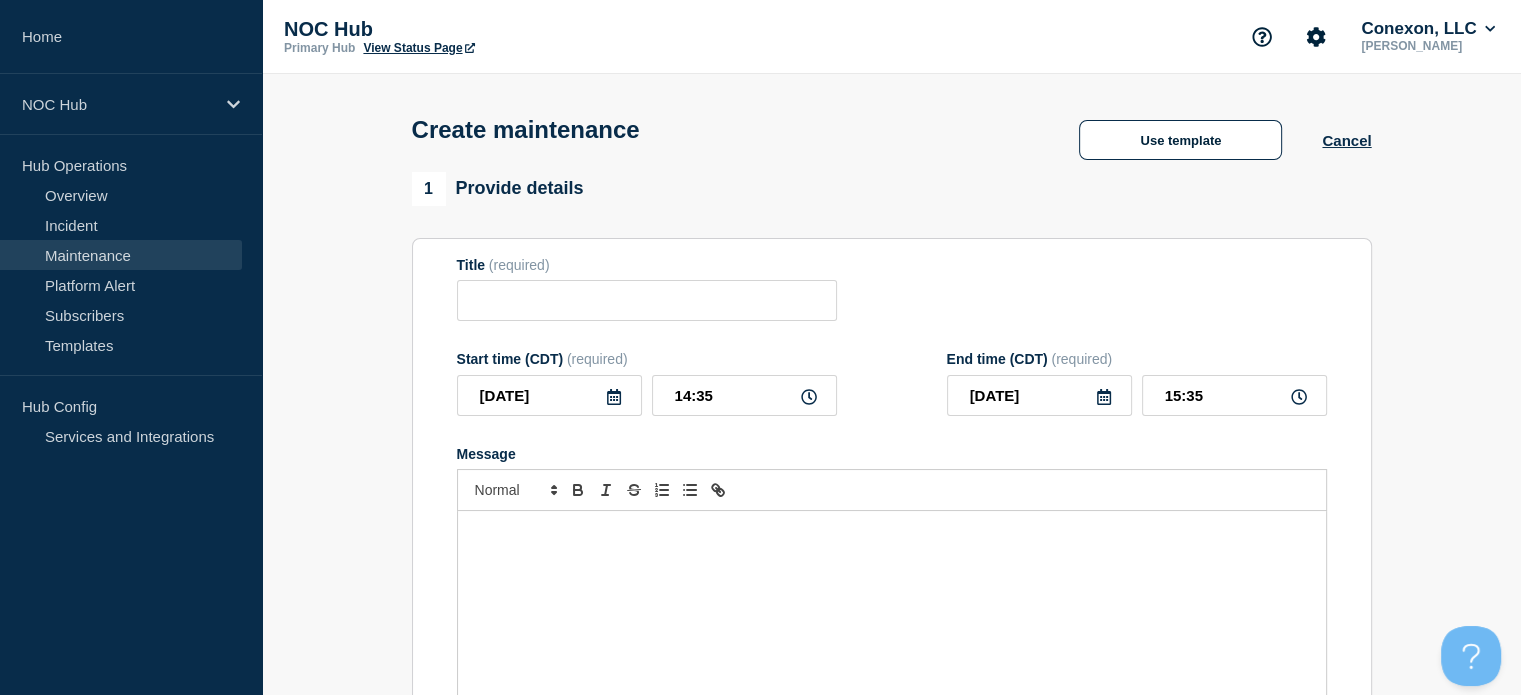 type on "Coop/Service Area | Planned Maintenance | Customers Affected" 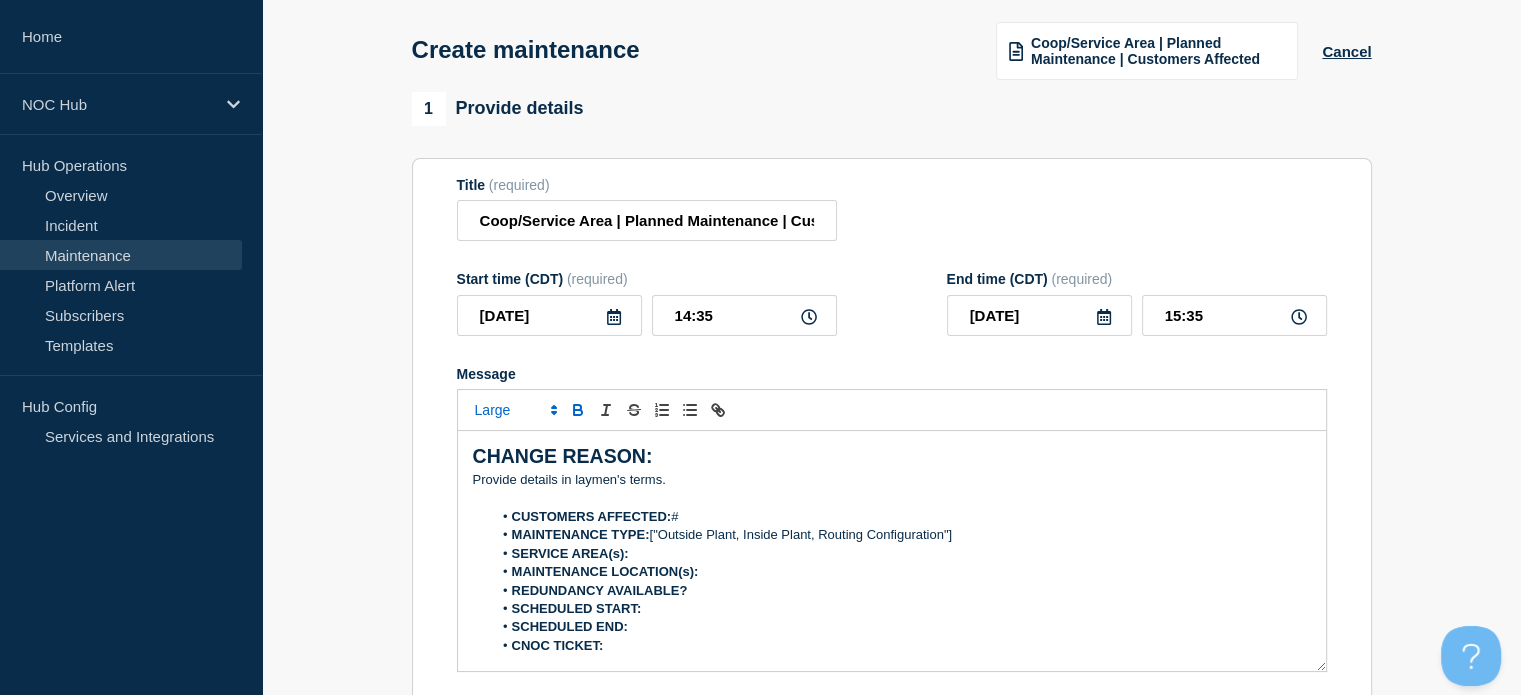 scroll, scrollTop: 200, scrollLeft: 0, axis: vertical 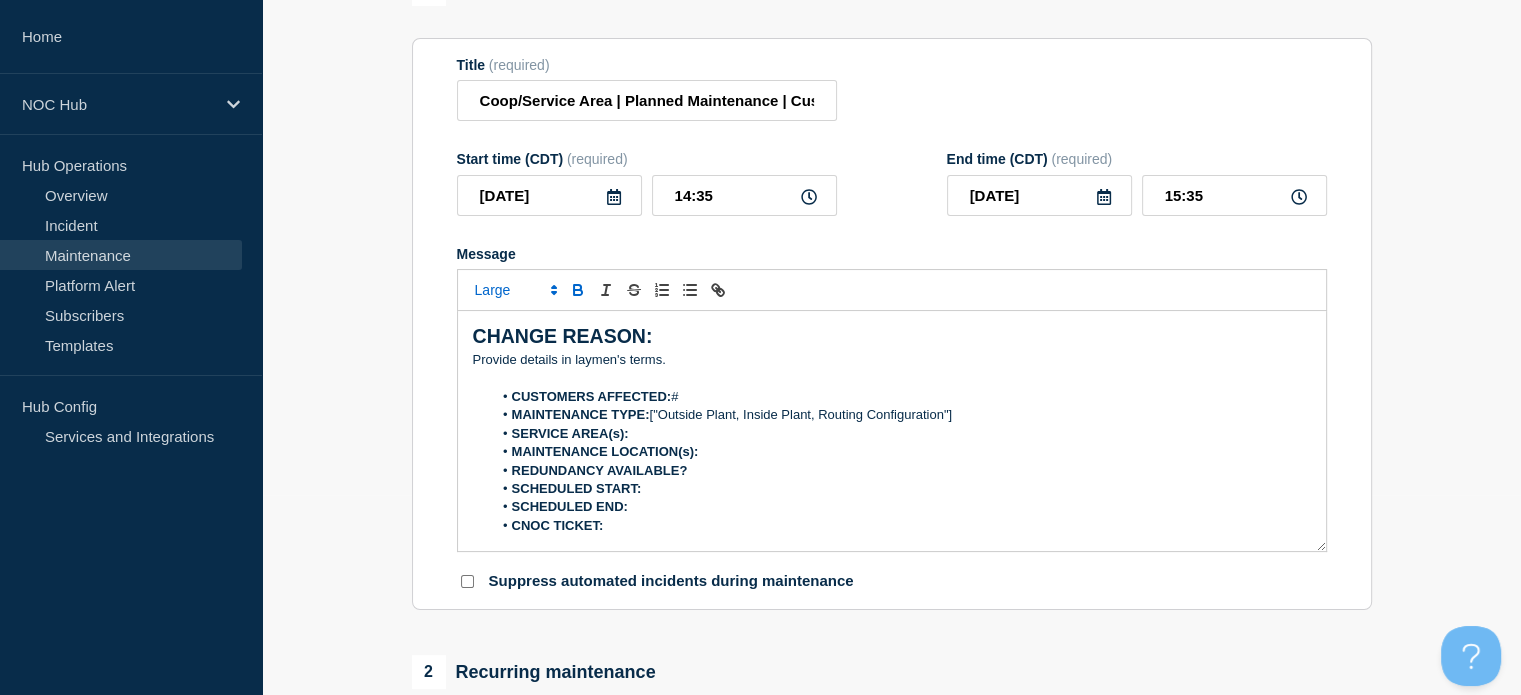 click 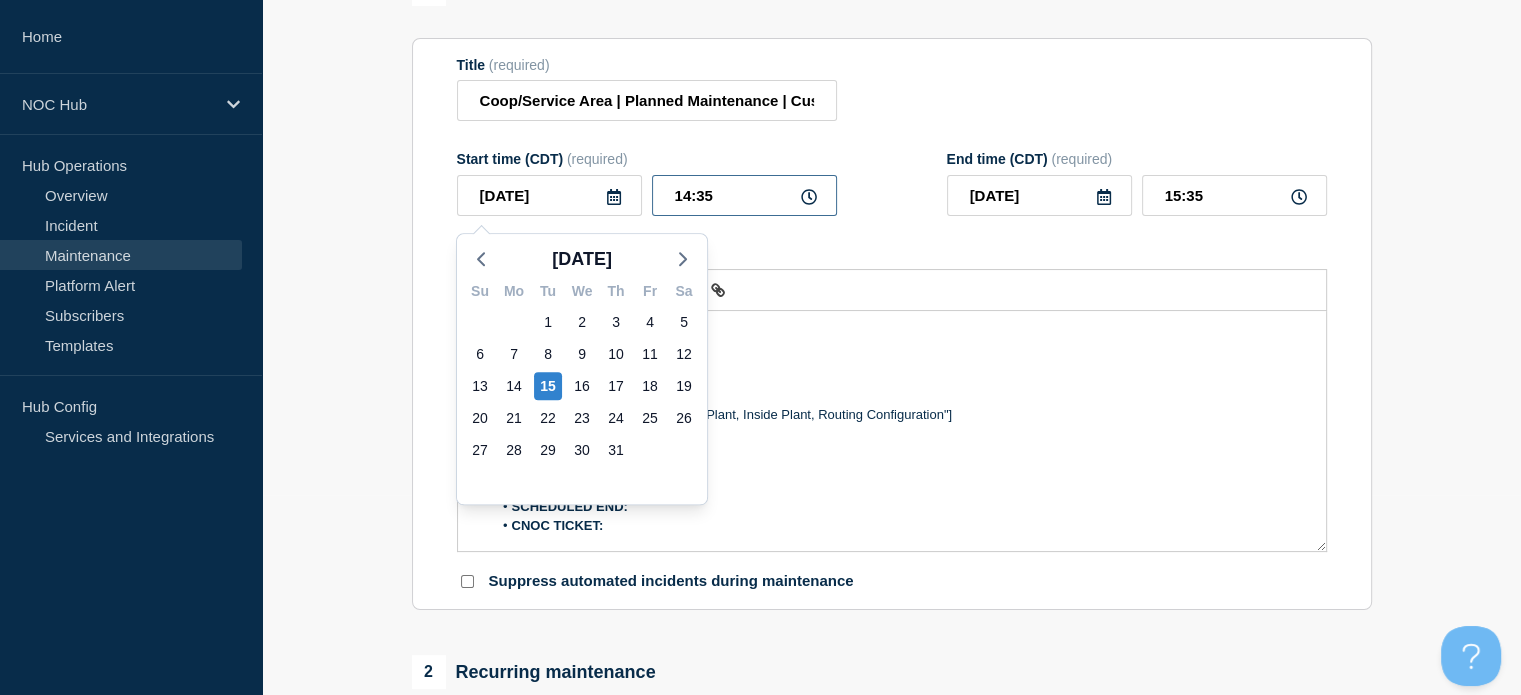 drag, startPoint x: 741, startPoint y: 199, endPoint x: 364, endPoint y: 212, distance: 377.22406 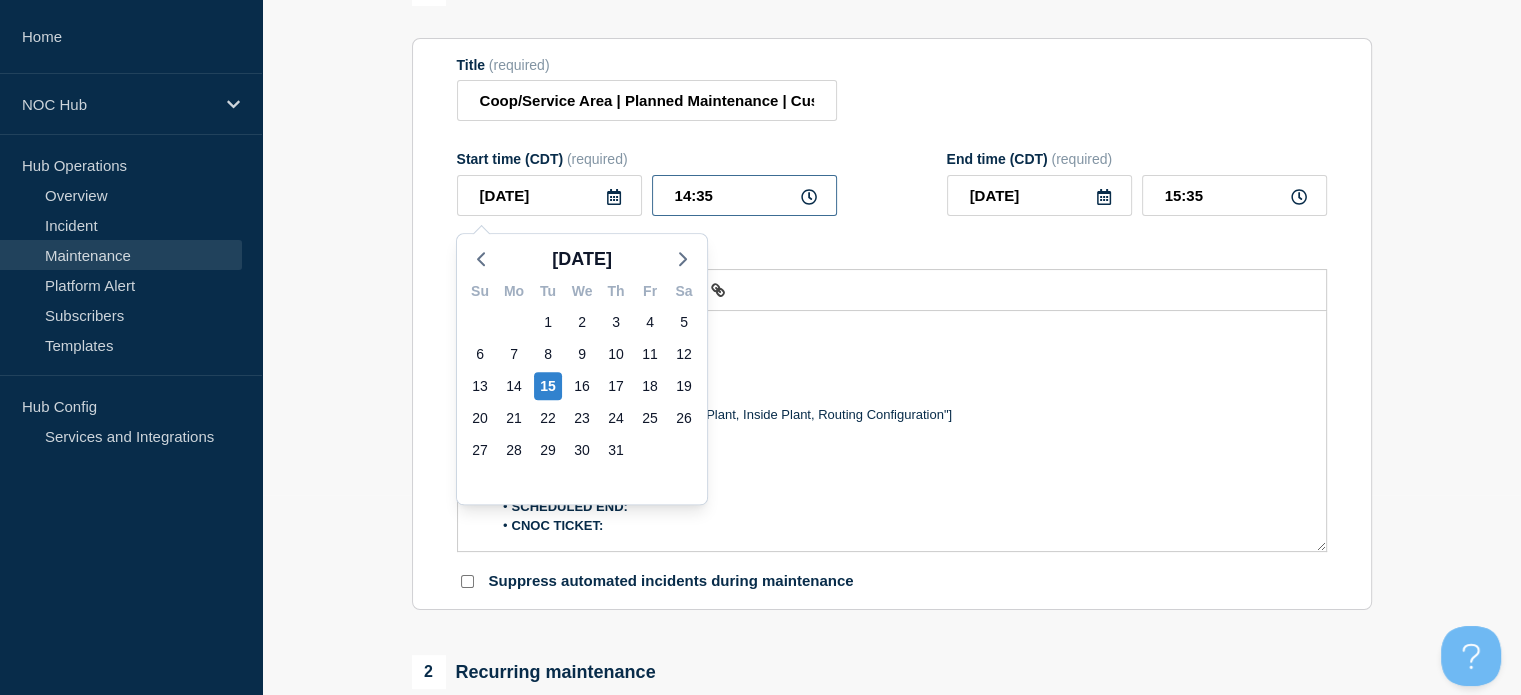 click on "1  Provide details  Title  (required) Coop/Service Area | Planned Maintenance | Customers Affected Start time (CDT)  (required) 2025-07-15 Jul 2025 Su Mo Tu We Th Fr Sa 29 30 1 2 3 4 5 6 7 8 9 10 11 12 13 14 15 16 17 18 19 20 21 22 23 24 25 26 27 28 29 30 31 1 2 3 4 5 6 7 8 9 14:35 End time (CDT)  (required) 2025-07-15 15:35 Message  CHANGE REASON: ﻿Provide details in laymen's terms.  CUSTOMERS AFFECTED:  # MAINTENANCE TYPE:  ["Outside Plant, Inside Plant, Routing Configuration"] SERVICE AREA(s):  MAINTENANCE LOCATION(s): REDUNDANCY AVAILABLE? SCHEDULED START: SCHEDULED END: CNOC TICKET: You received this email because you are subscribed to Conexon NOC service status notifications. The information contained in this notice is confidential, privileged, and only for the information of intended subscribed recipient(s). Information published herein may not be used, republished or redistributed, without the prior written consent of Conexon LLC. Suppress automated incidents during maintenance 2 Repeat maintenance" at bounding box center (891, 666) 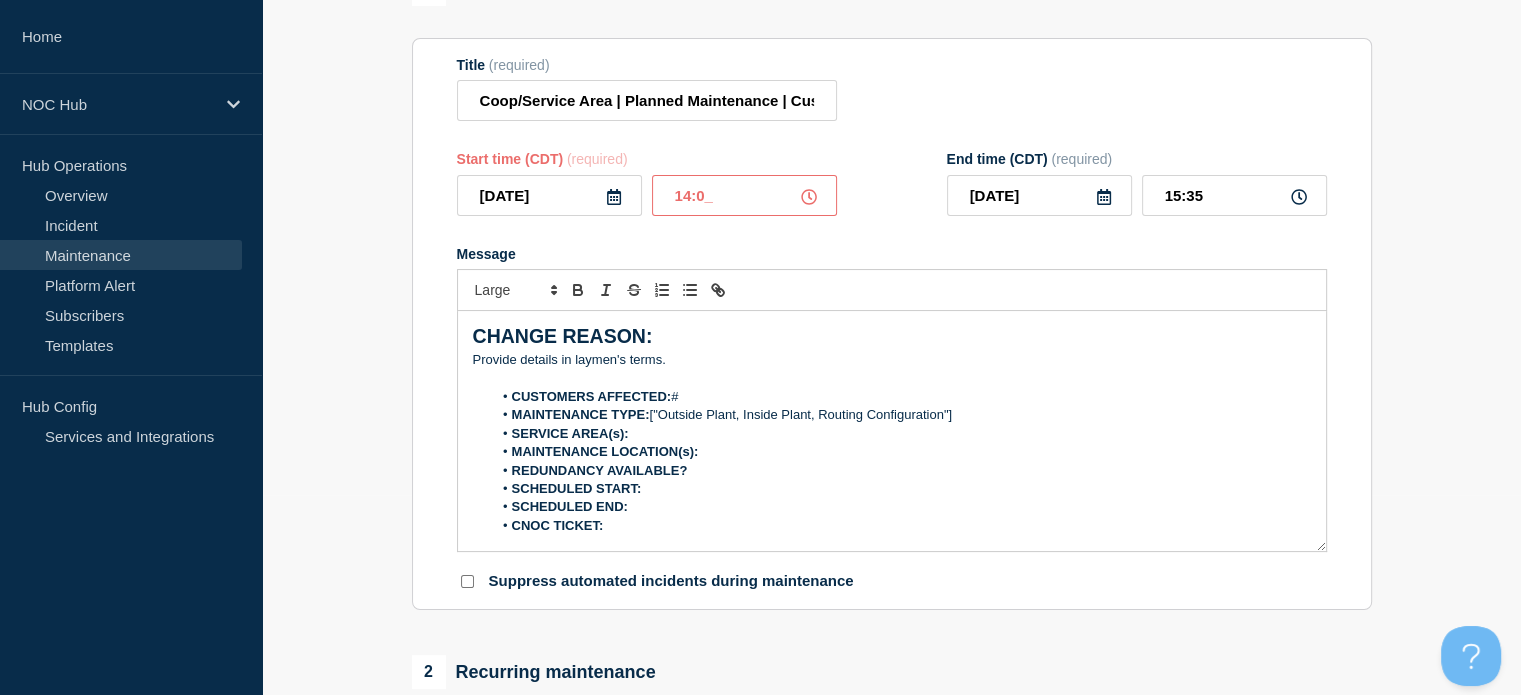 type on "14:00" 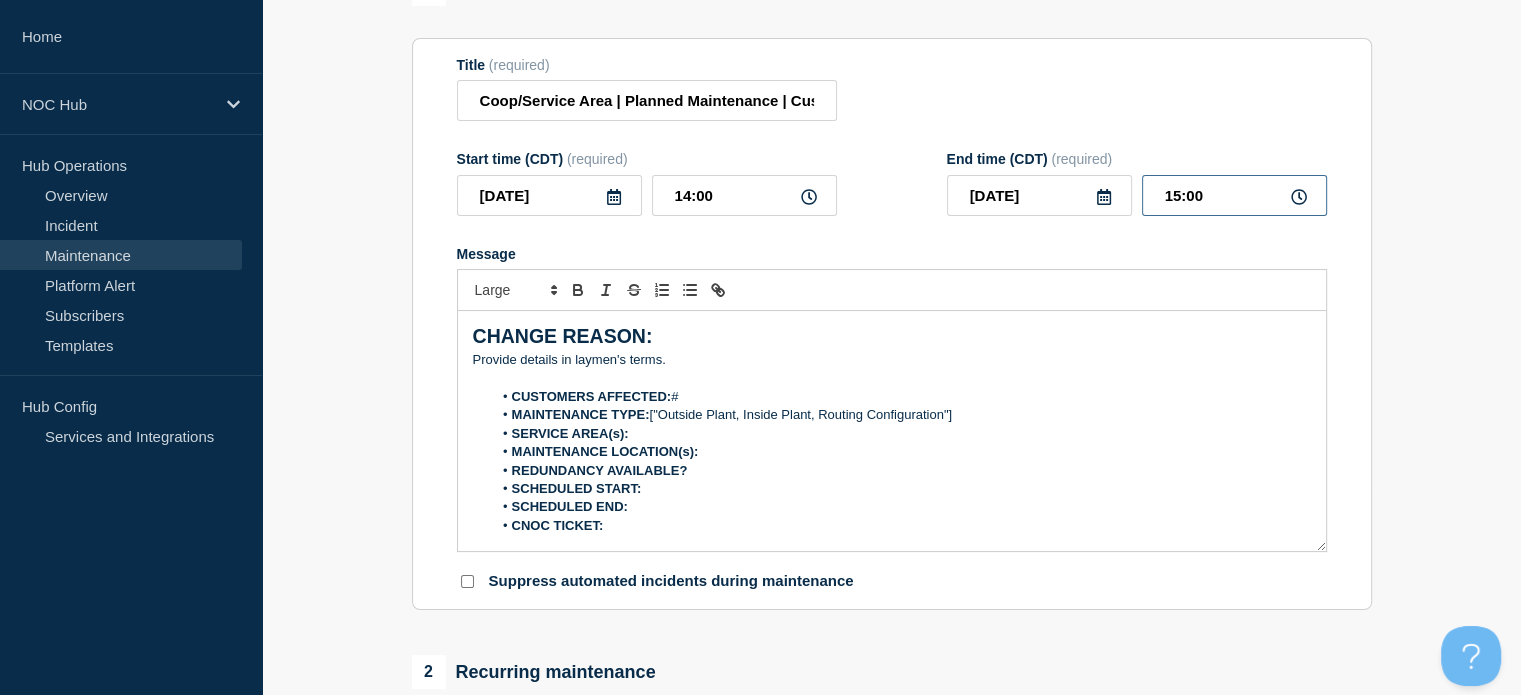 drag, startPoint x: 1224, startPoint y: 202, endPoint x: 968, endPoint y: 244, distance: 259.42242 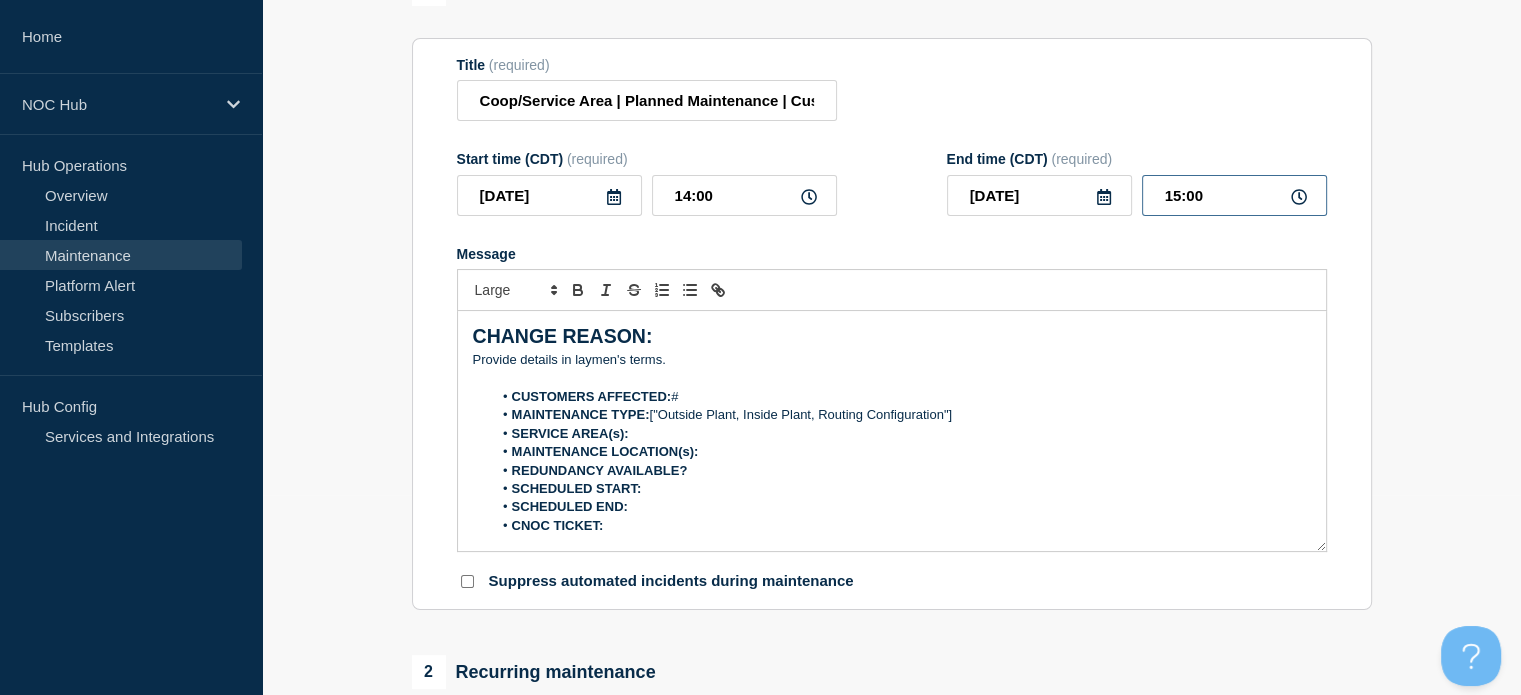 click on "Title  (required) Coop/Service Area | Planned Maintenance | Customers Affected Start time (CDT)  (required) 2025-07-15 14:00 End time (CDT)  (required) 2025-07-15 15:00 Message  CHANGE REASON: ﻿Provide details in laymen's terms.  CUSTOMERS AFFECTED:  # MAINTENANCE TYPE:  ["Outside Plant, Inside Plant, Routing Configuration"] SERVICE AREA(s):  MAINTENANCE LOCATION(s): REDUNDANCY AVAILABLE? SCHEDULED START: SCHEDULED END: CNOC TICKET: You received this email because you are subscribed to Conexon NOC service status notifications. The information contained in this notice is confidential, privileged, and only for the information of intended subscribed recipient(s). Information published herein may not be used, republished or redistributed, without the prior written consent of Conexon LLC. Suppress automated incidents during maintenance" 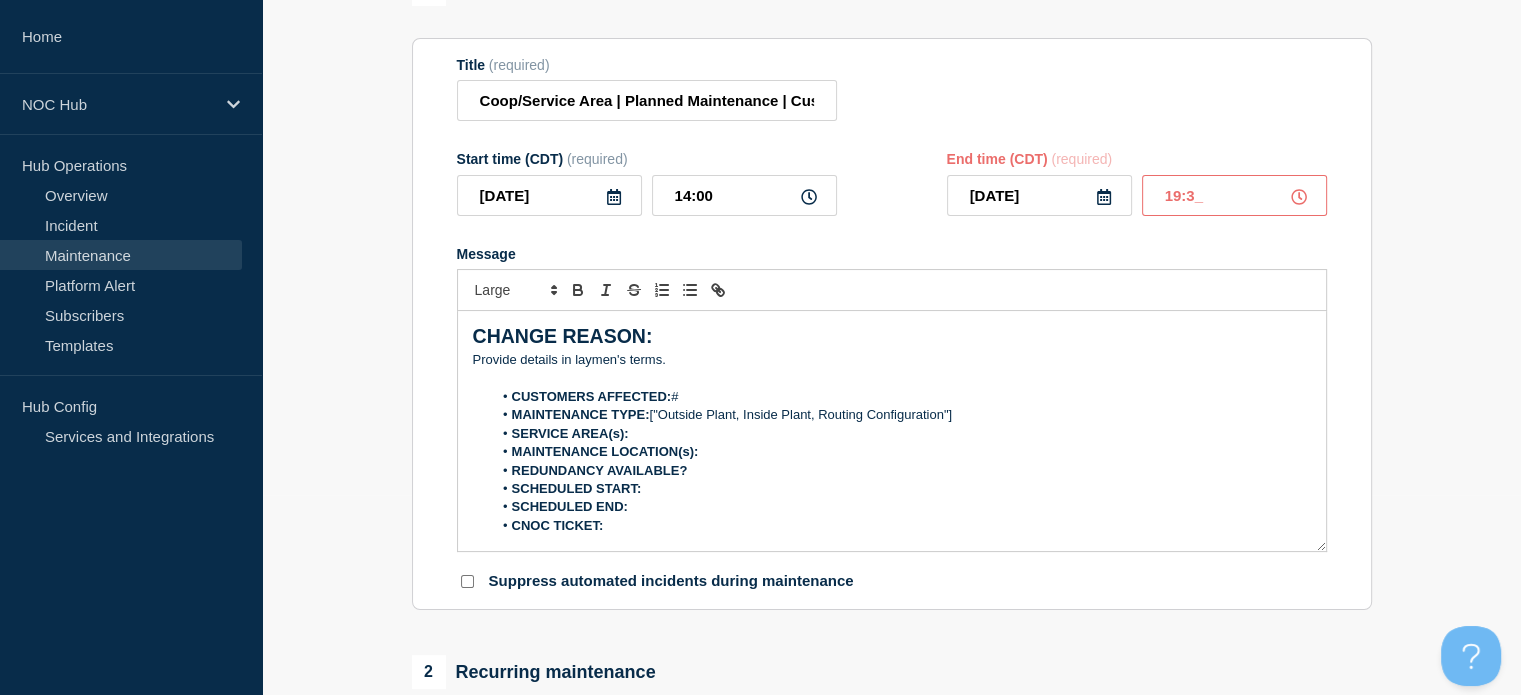 type on "19:30" 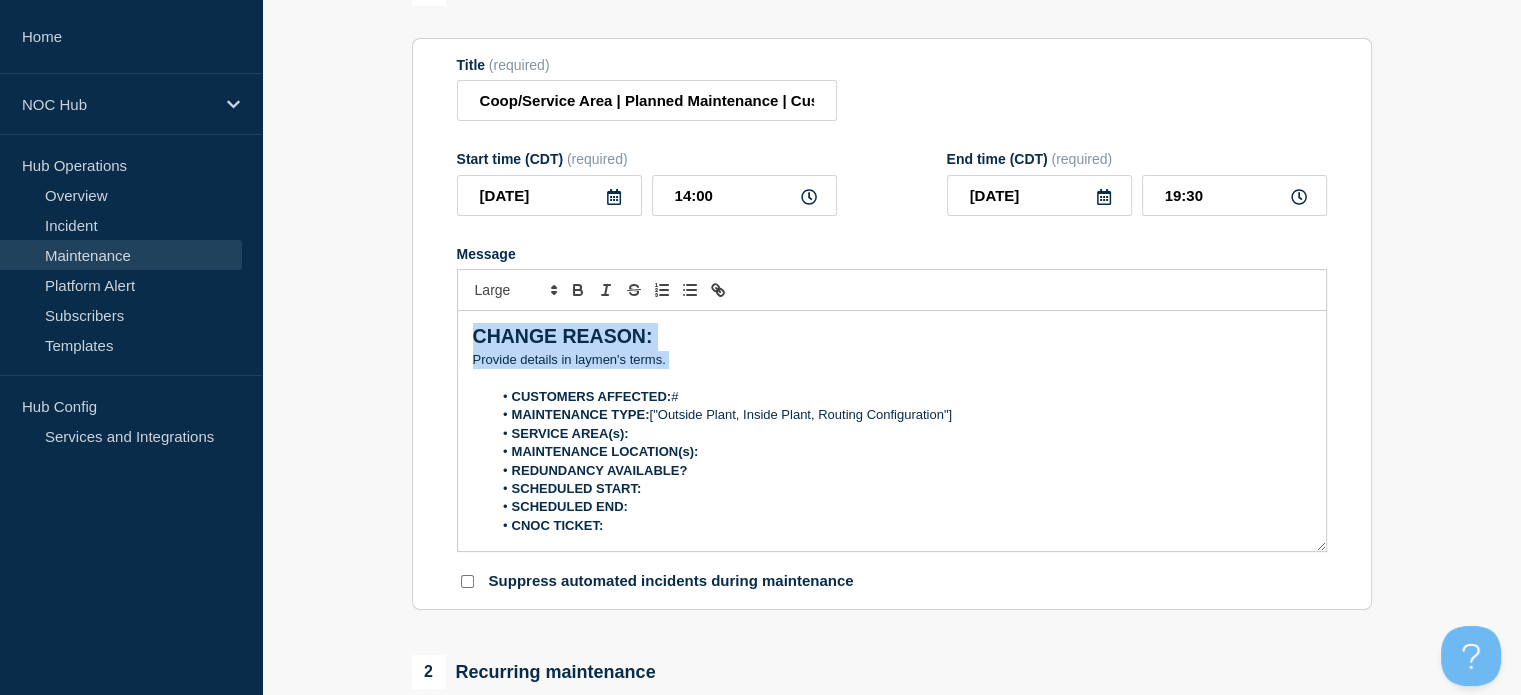 drag, startPoint x: 723, startPoint y: 367, endPoint x: 410, endPoint y: 313, distance: 317.624 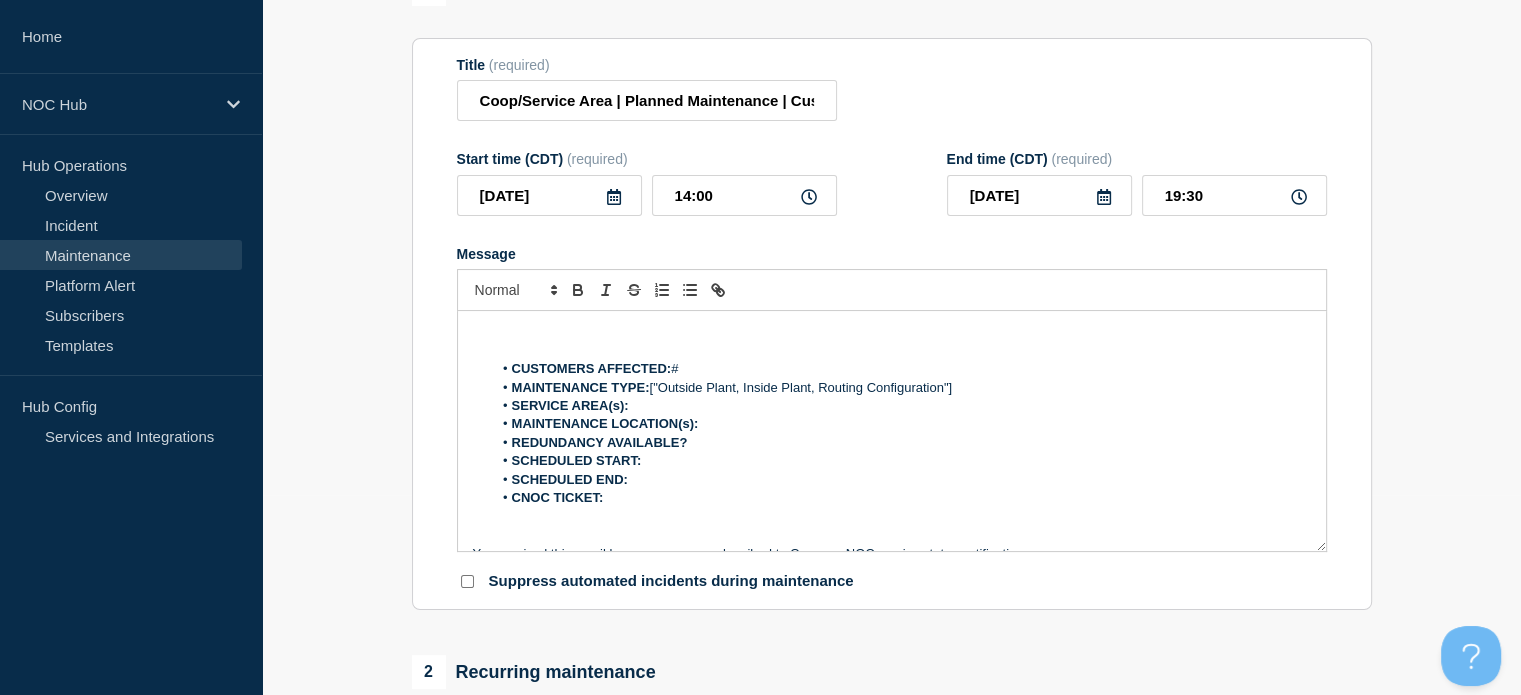 type 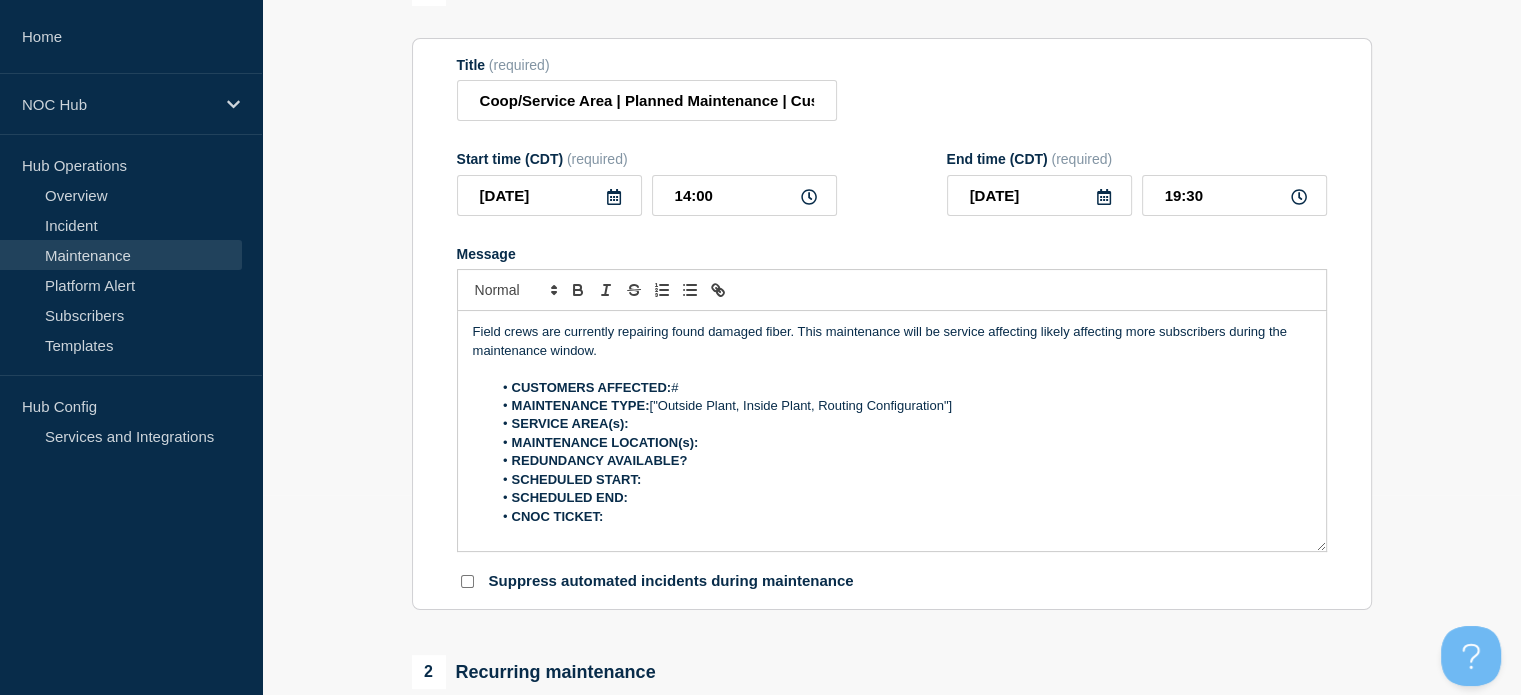 click at bounding box center [892, 369] 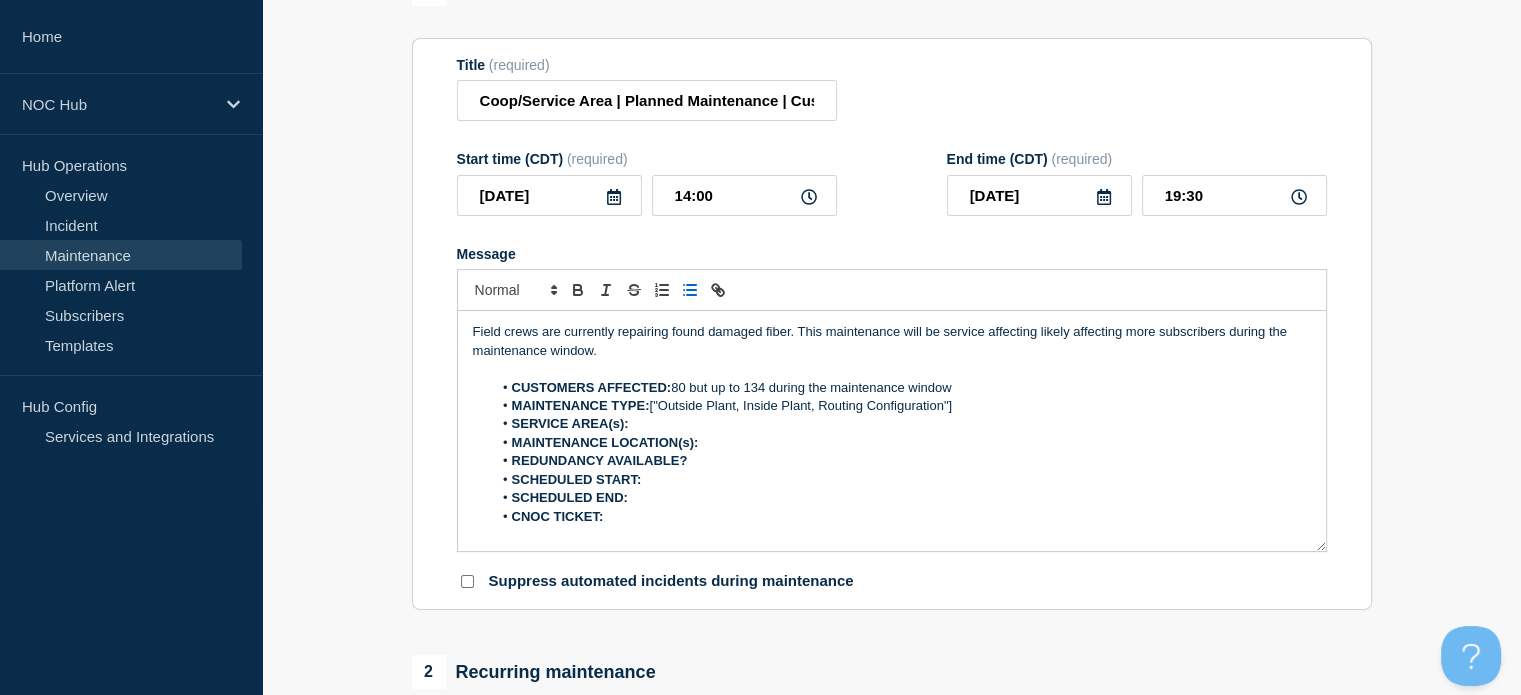 click on "MAINTENANCE TYPE:  ["Outside Plant, Inside Plant, Routing Configuration"]" at bounding box center [901, 406] 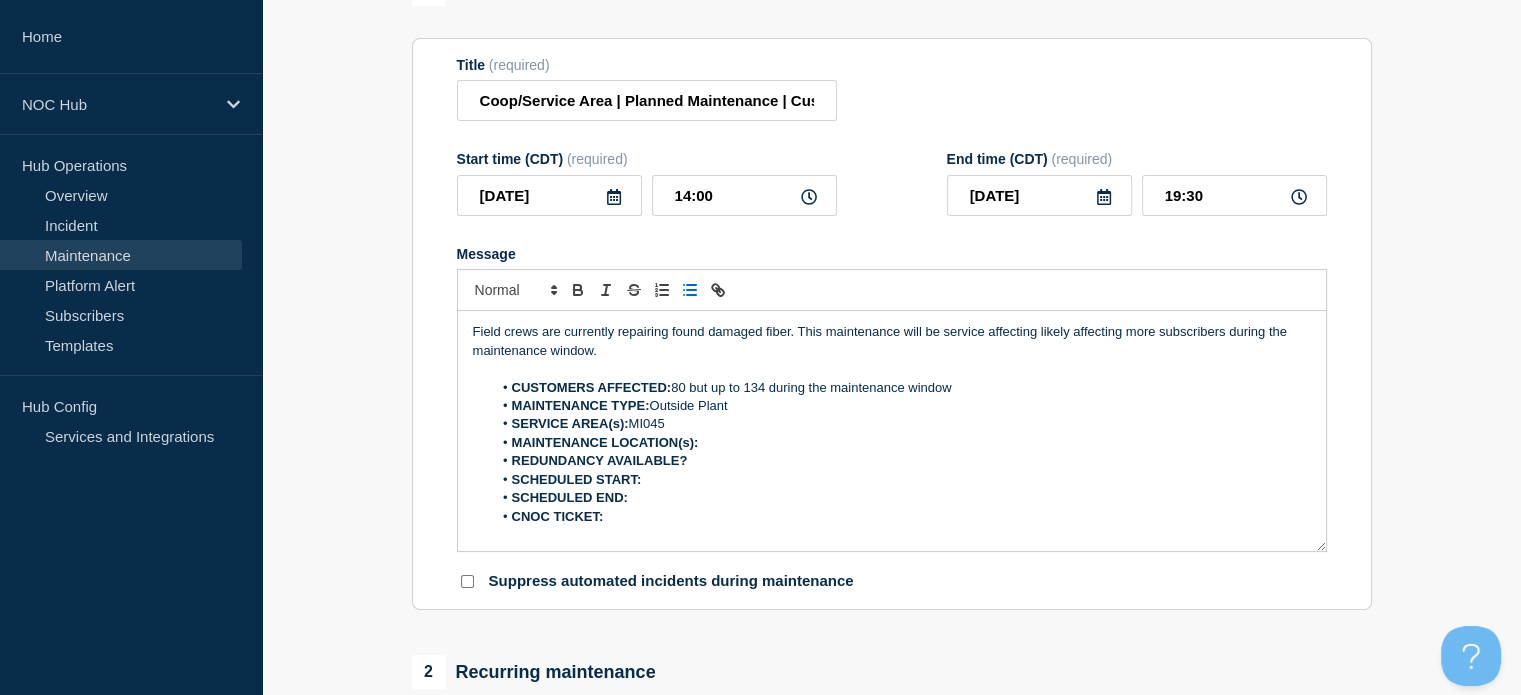 click on "MAINTENANCE LOCATION(s):" at bounding box center (901, 443) 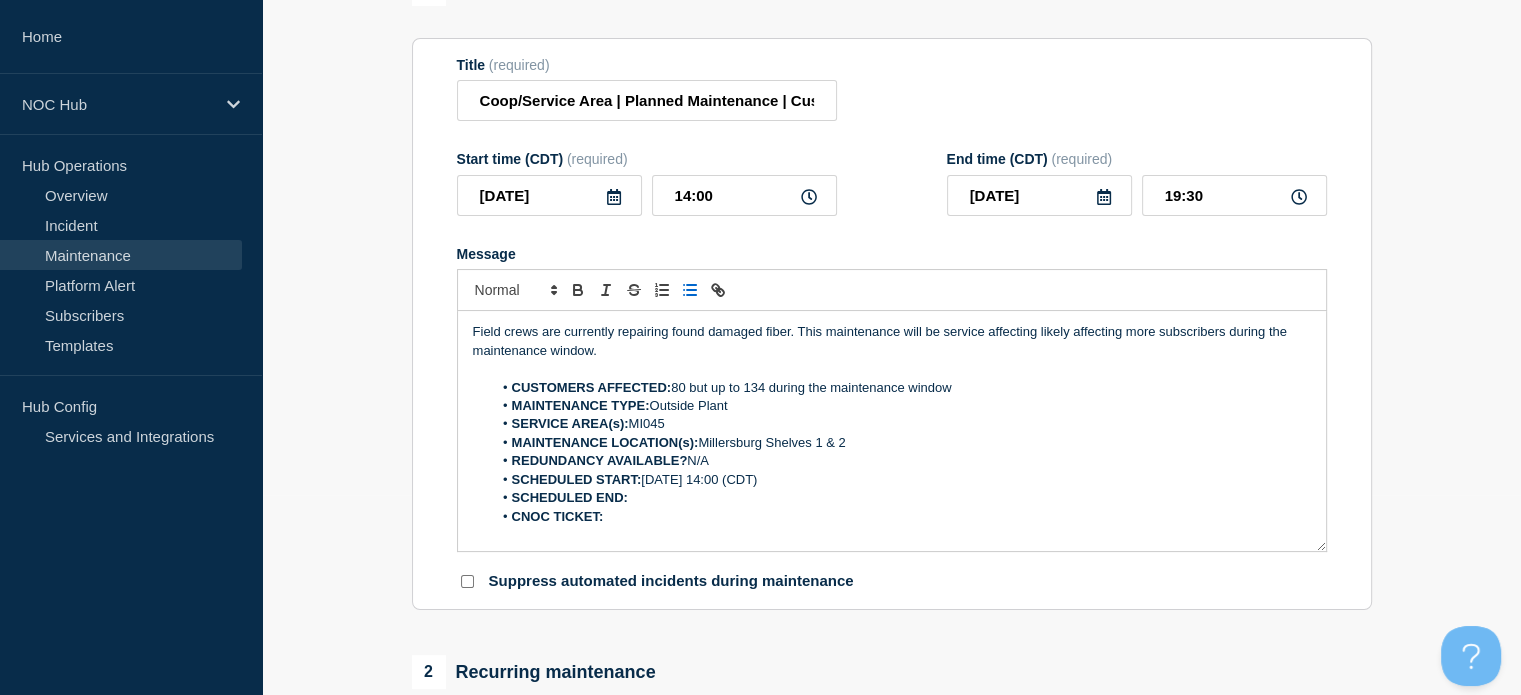 click on "SCHEDULED START:  20250715 14:00 (CDT)" at bounding box center (901, 480) 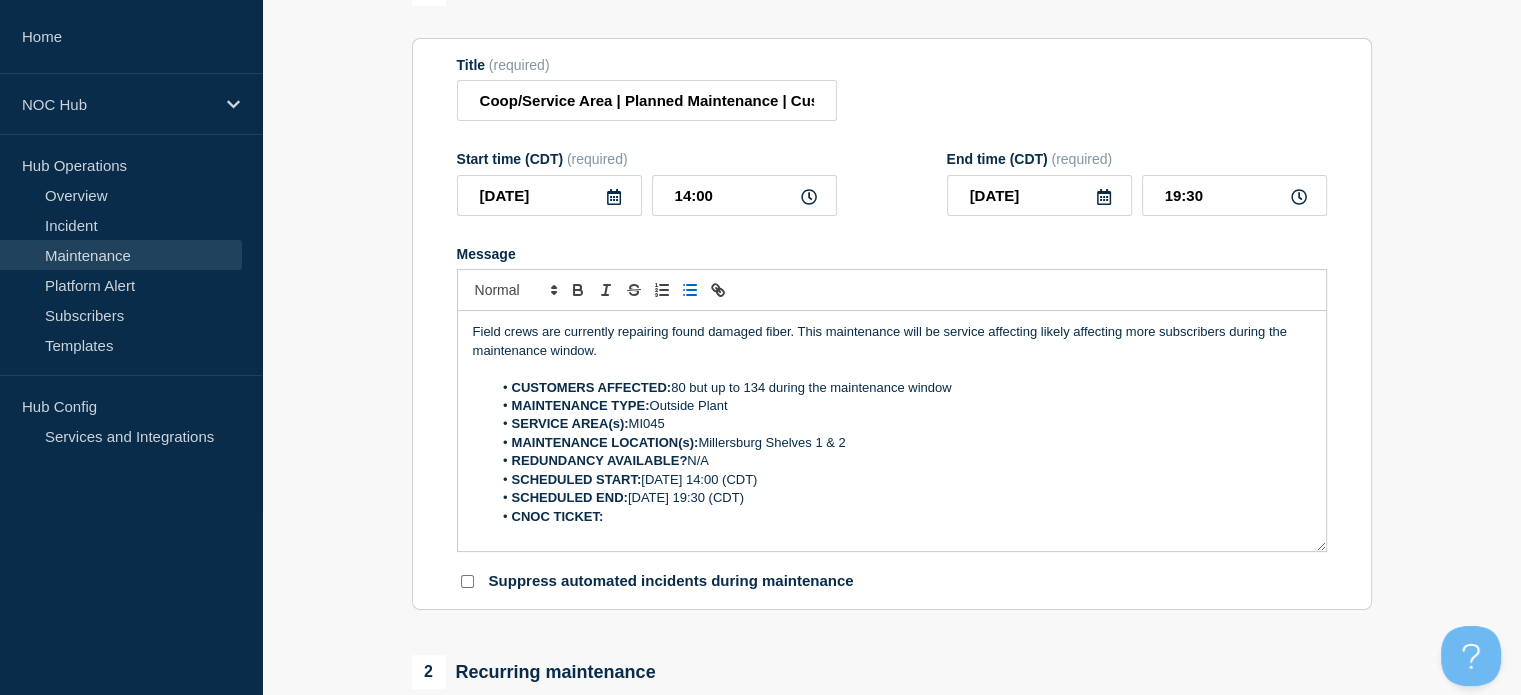click on "CNOC TICKET:" at bounding box center (901, 517) 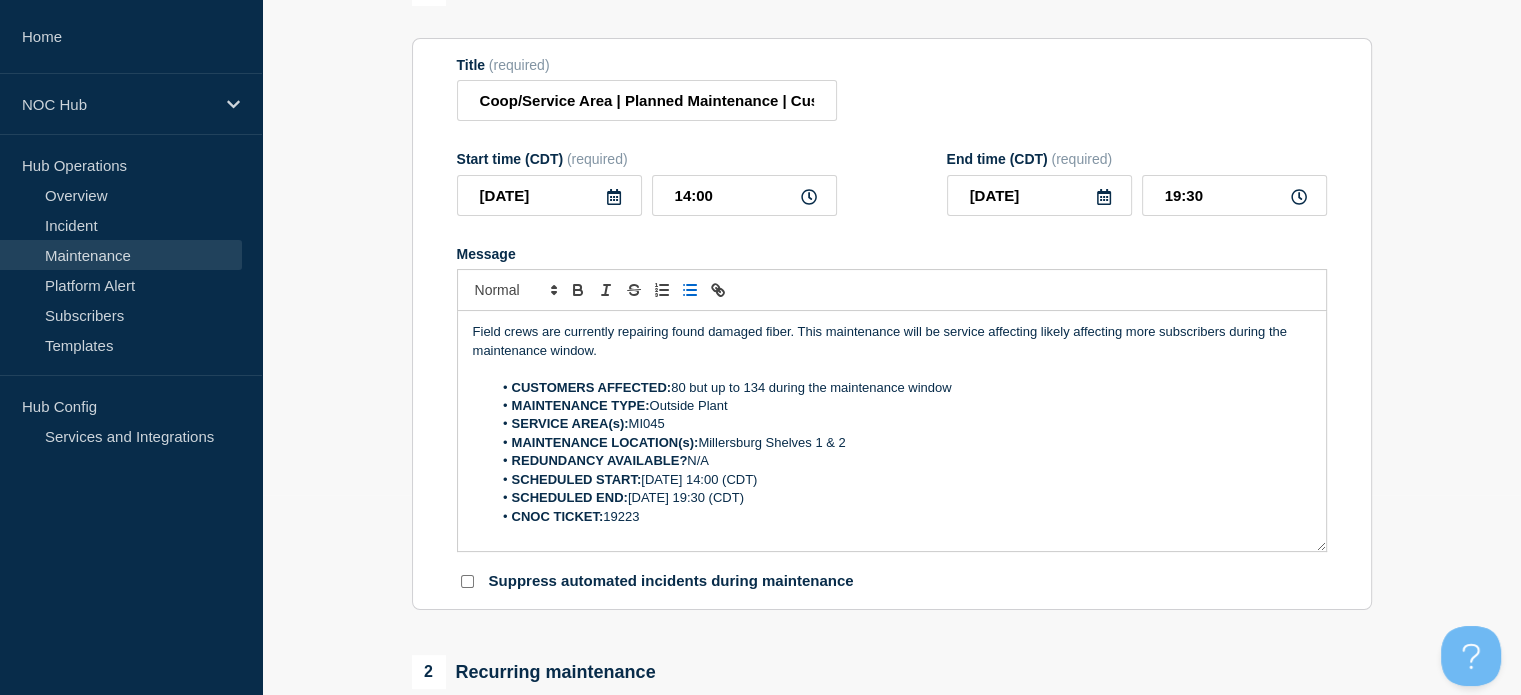 scroll, scrollTop: 79, scrollLeft: 0, axis: vertical 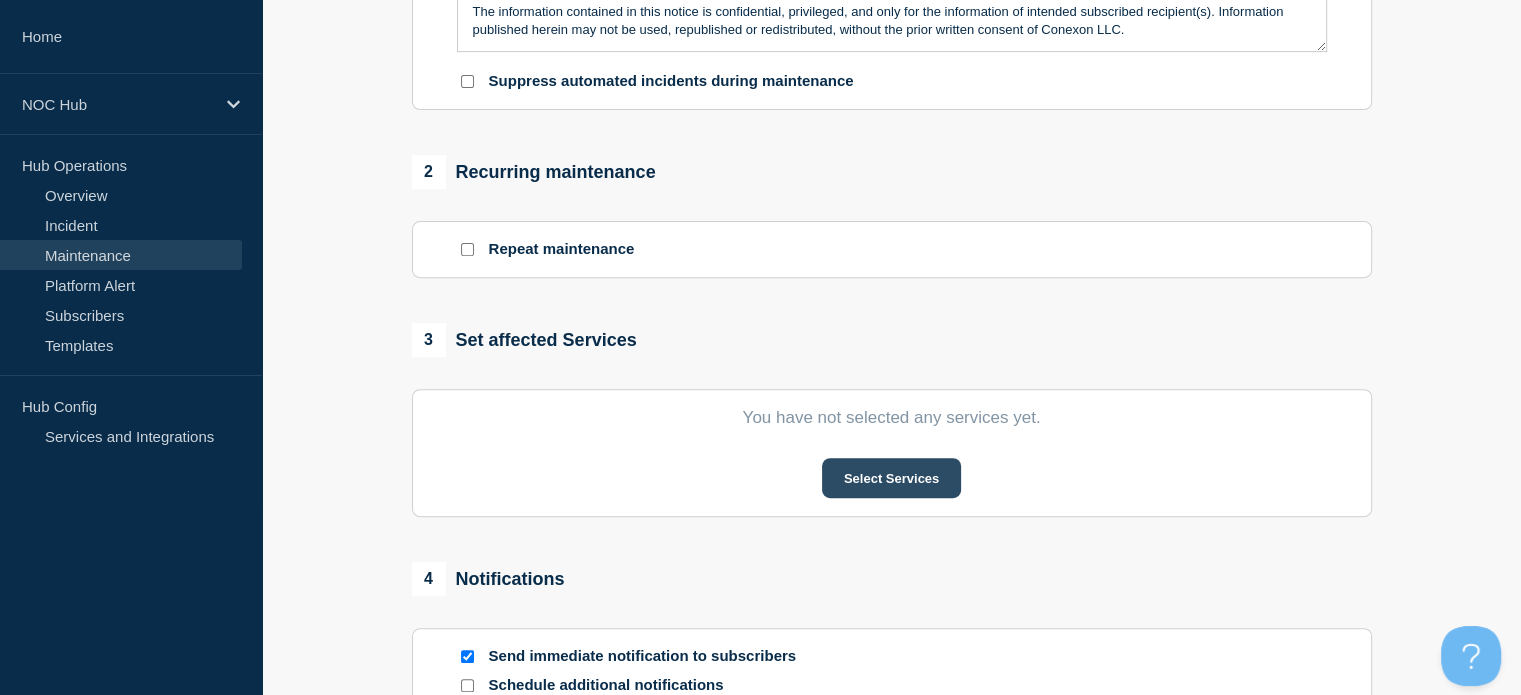 click on "Select Services" at bounding box center [891, 478] 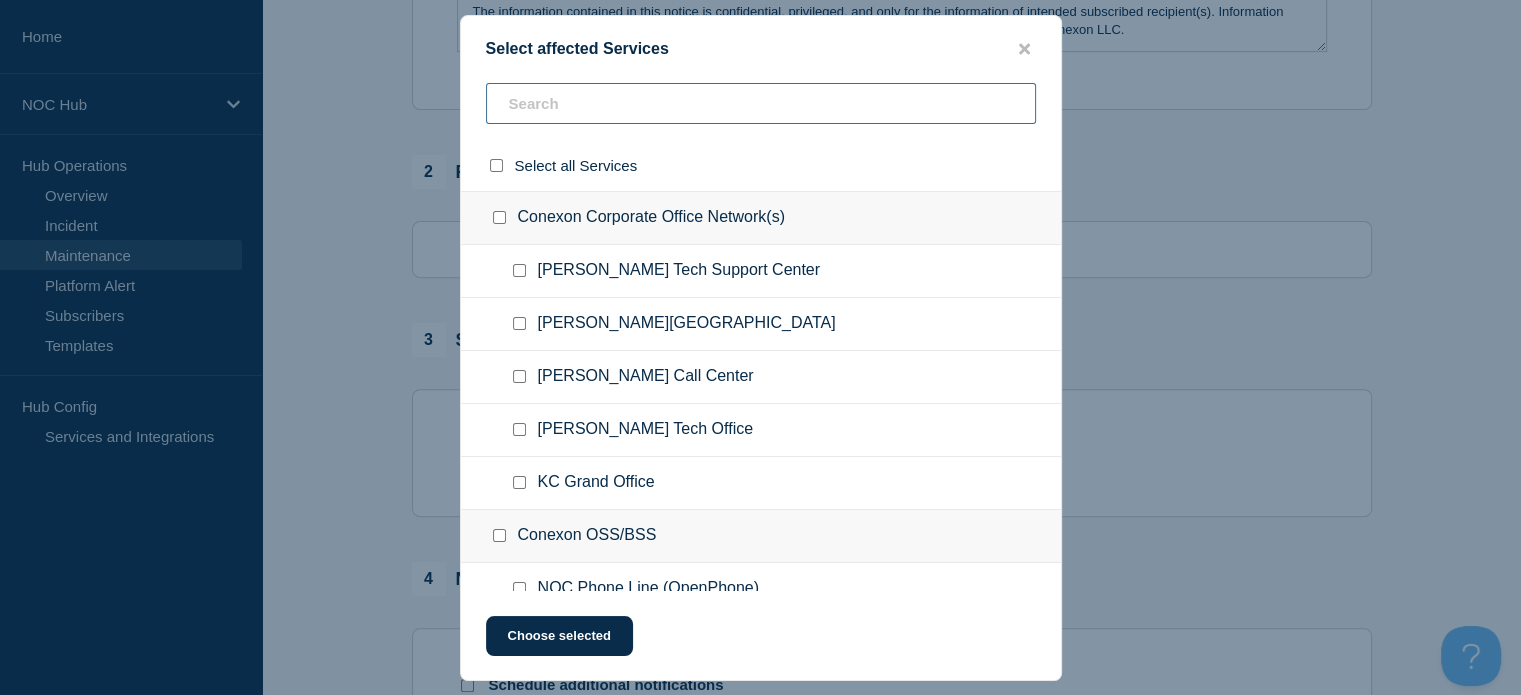 click at bounding box center (761, 103) 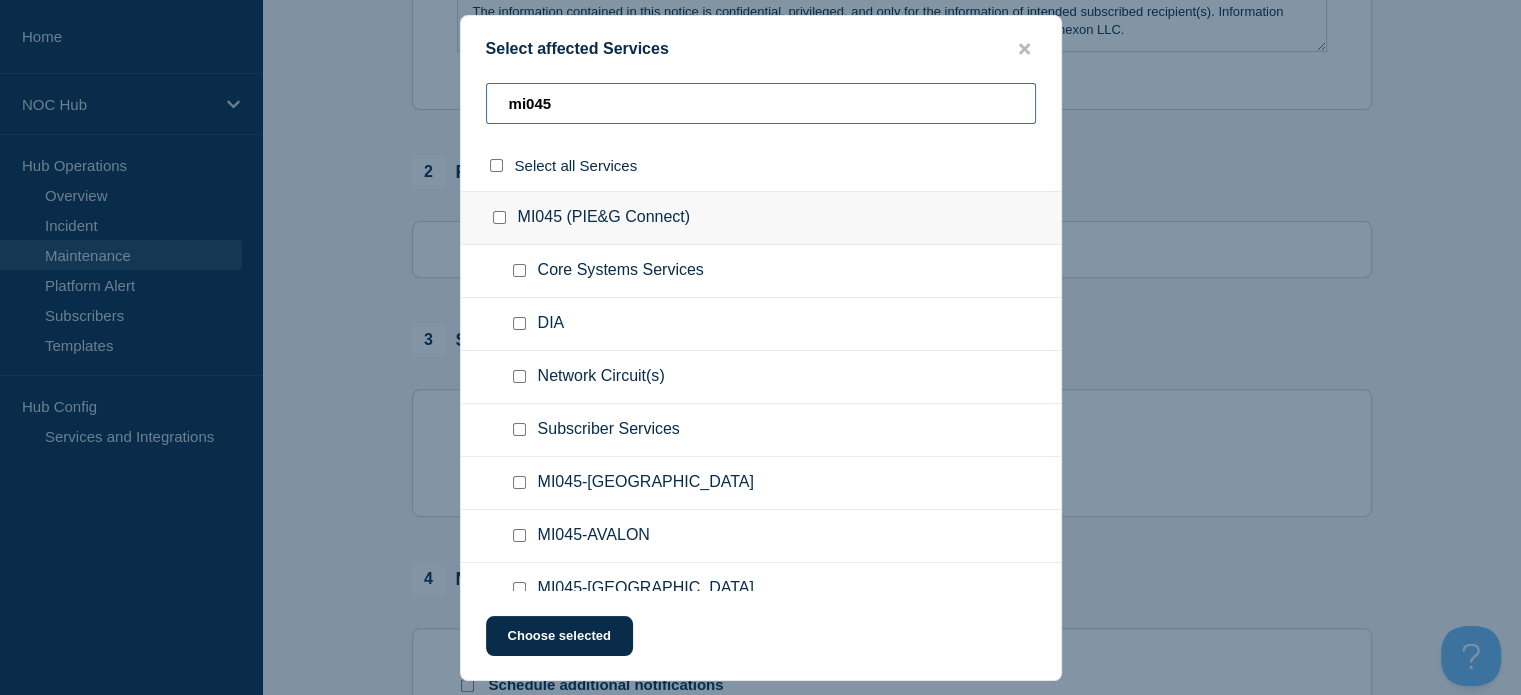 type on "mi045" 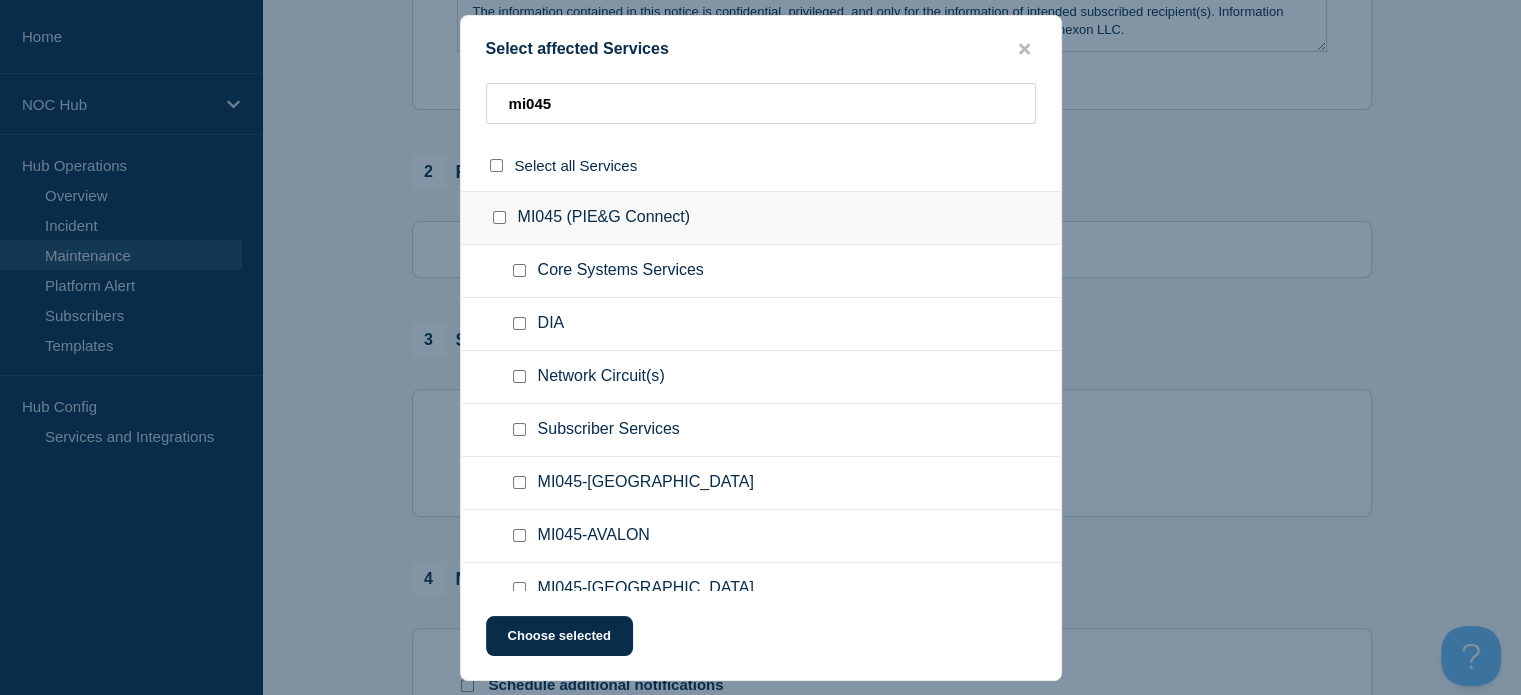 click at bounding box center [523, 430] 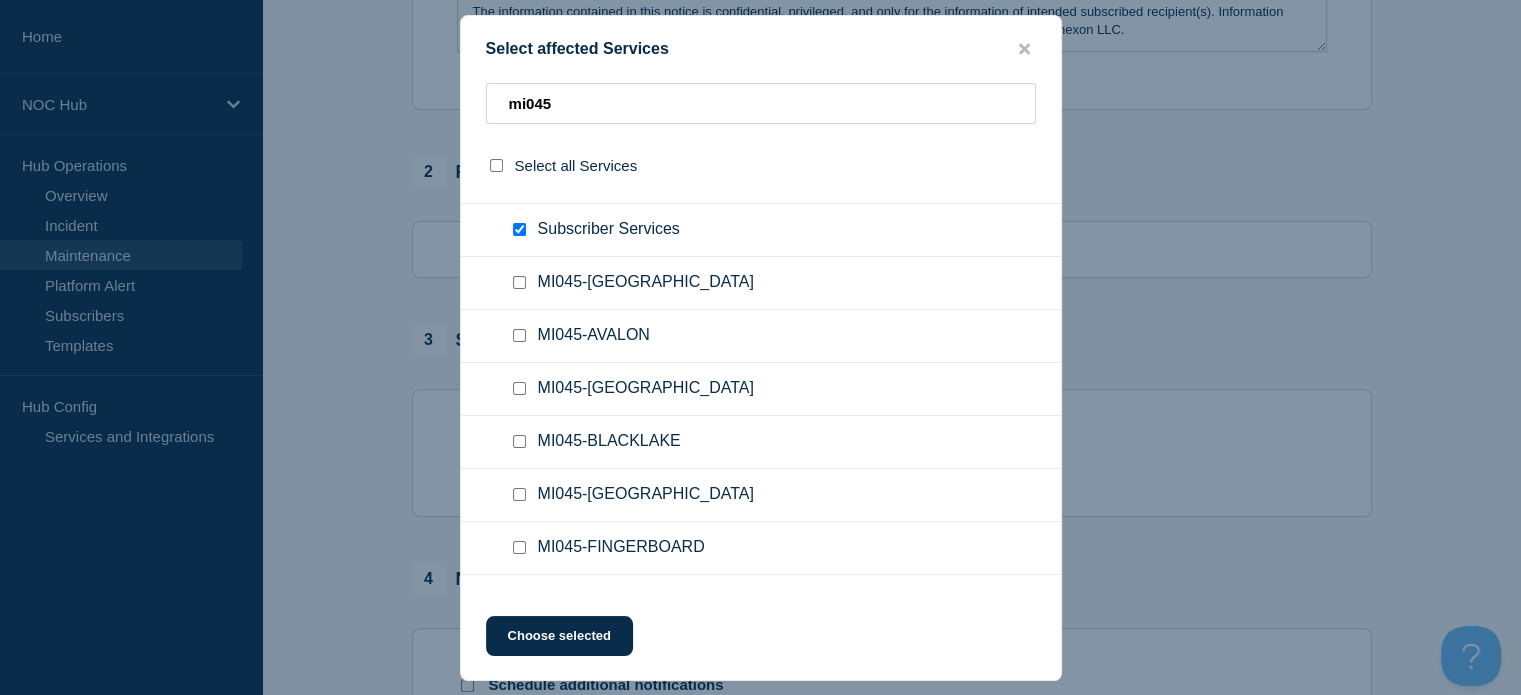 scroll, scrollTop: 0, scrollLeft: 0, axis: both 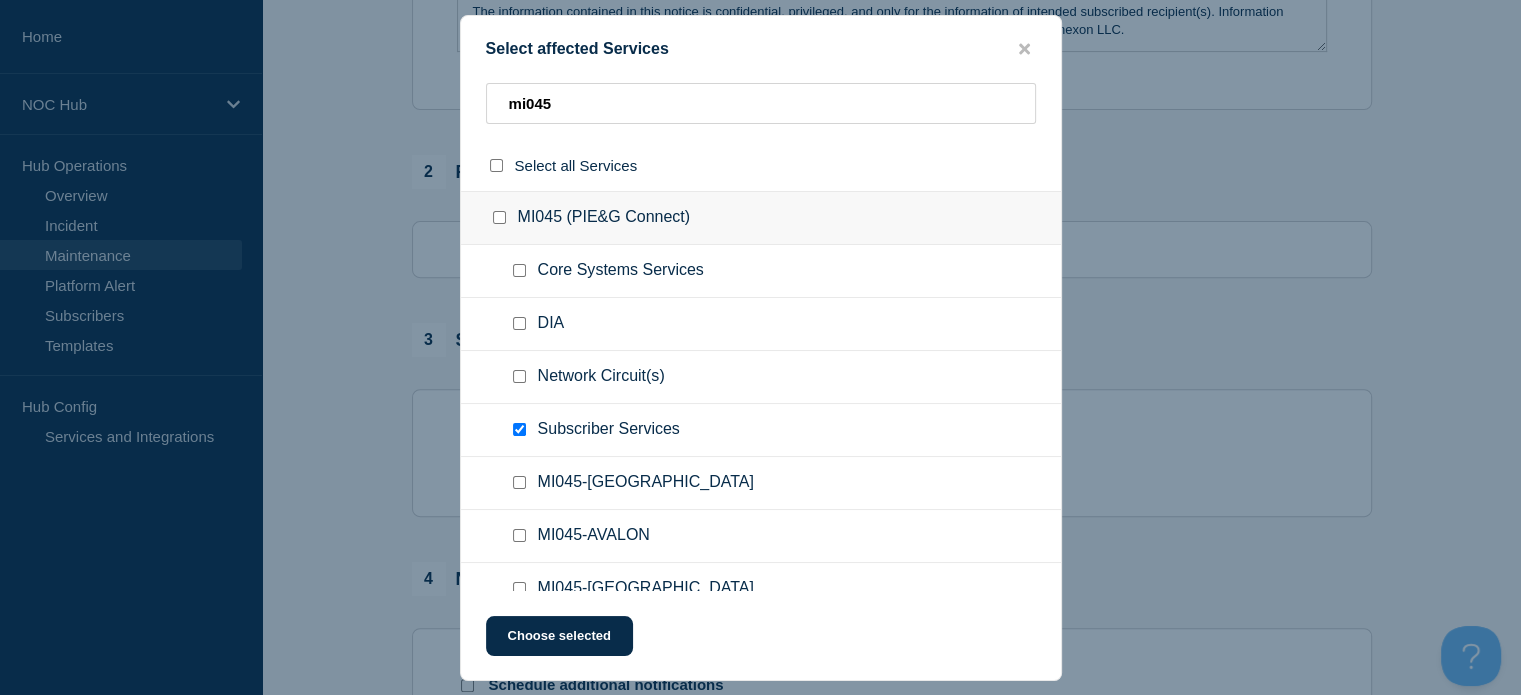 click at bounding box center [519, 376] 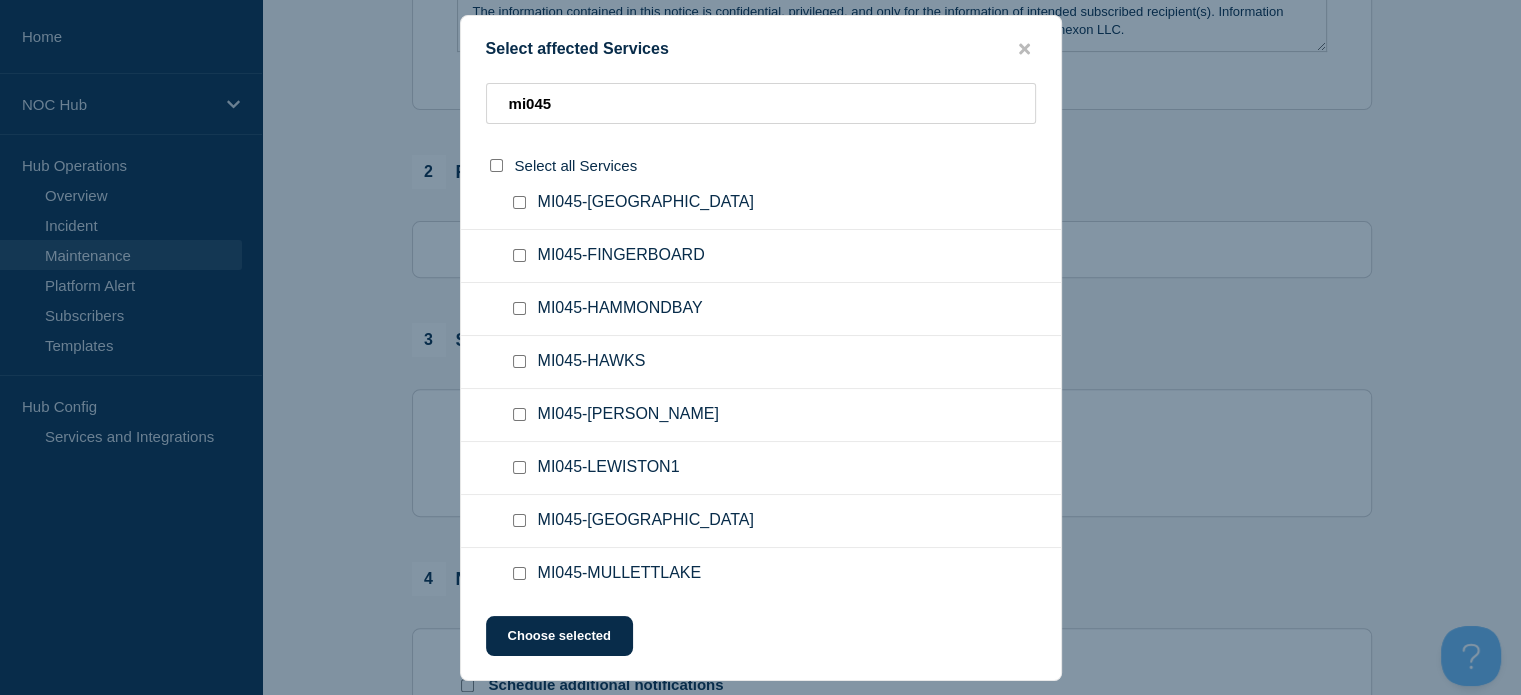 scroll, scrollTop: 600, scrollLeft: 0, axis: vertical 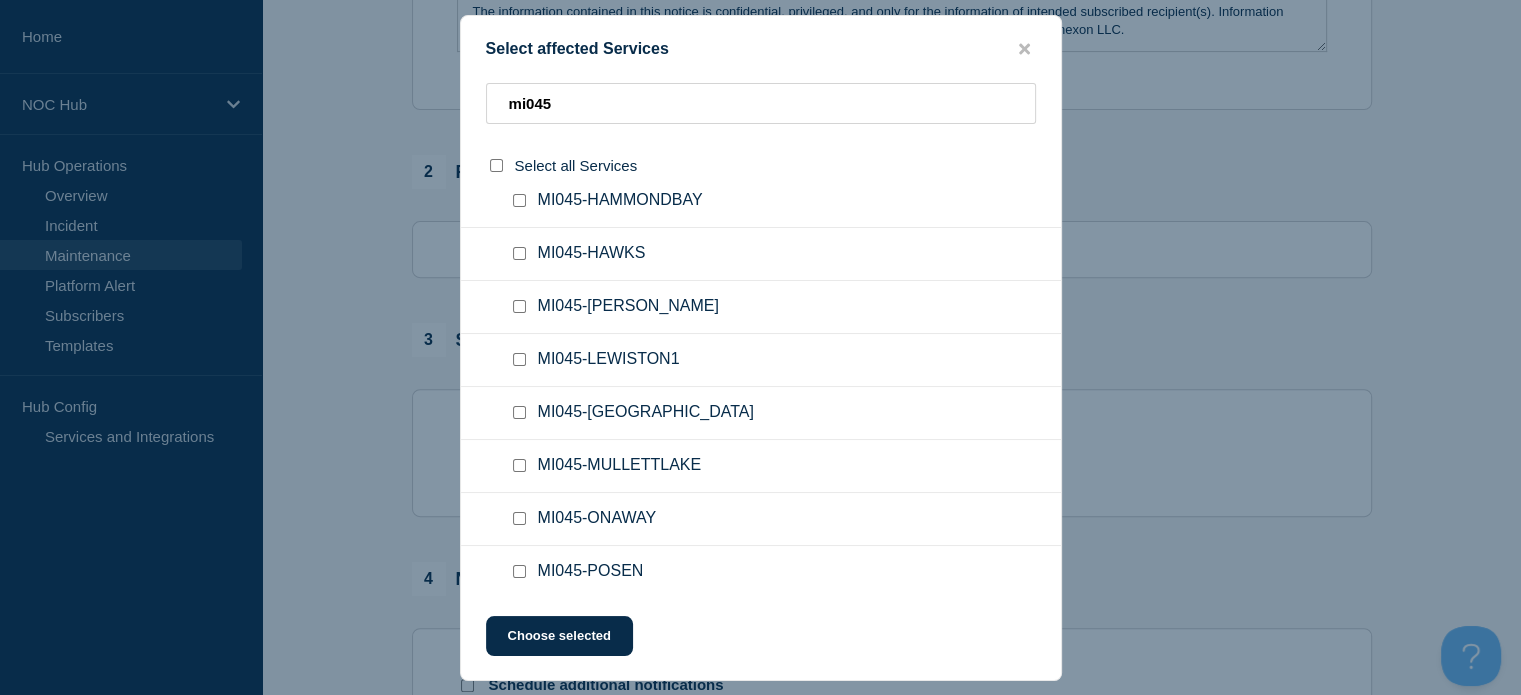 click at bounding box center (519, 412) 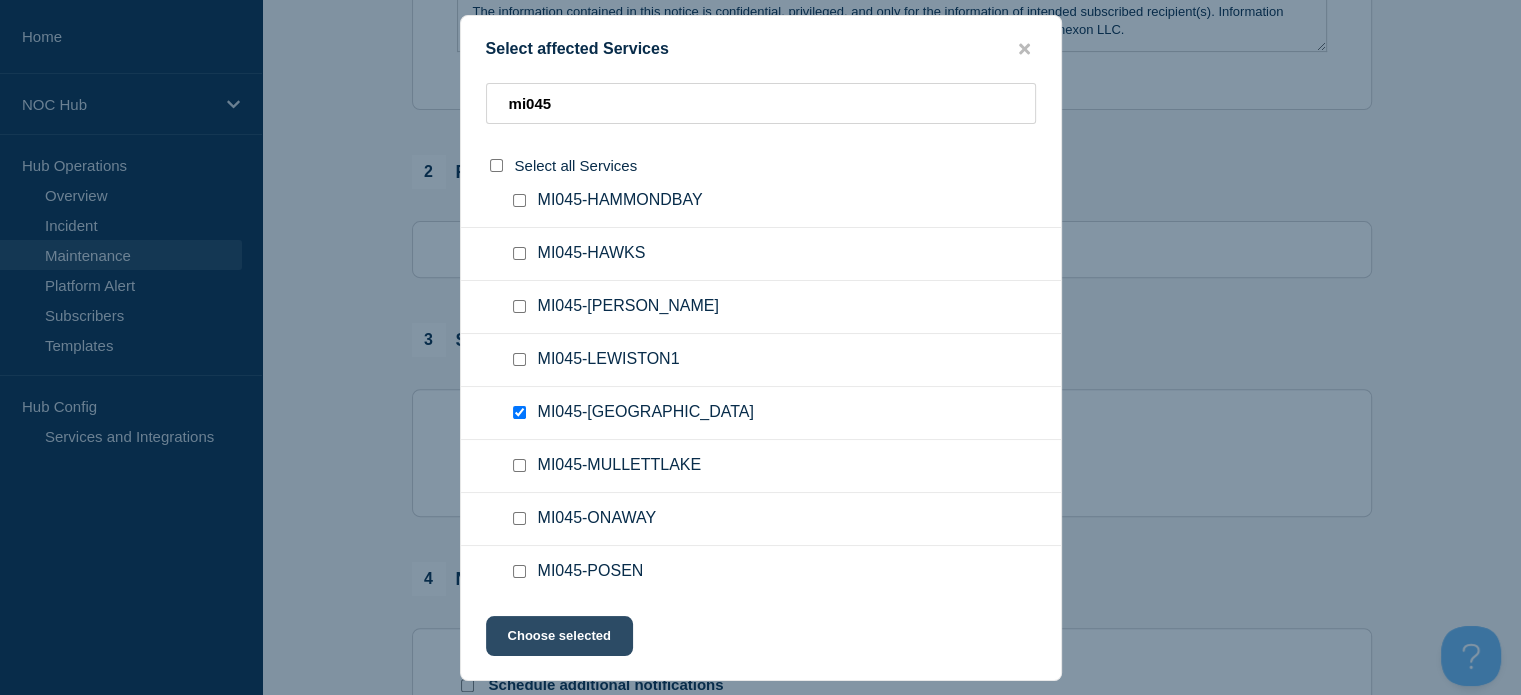 click on "Choose selected" 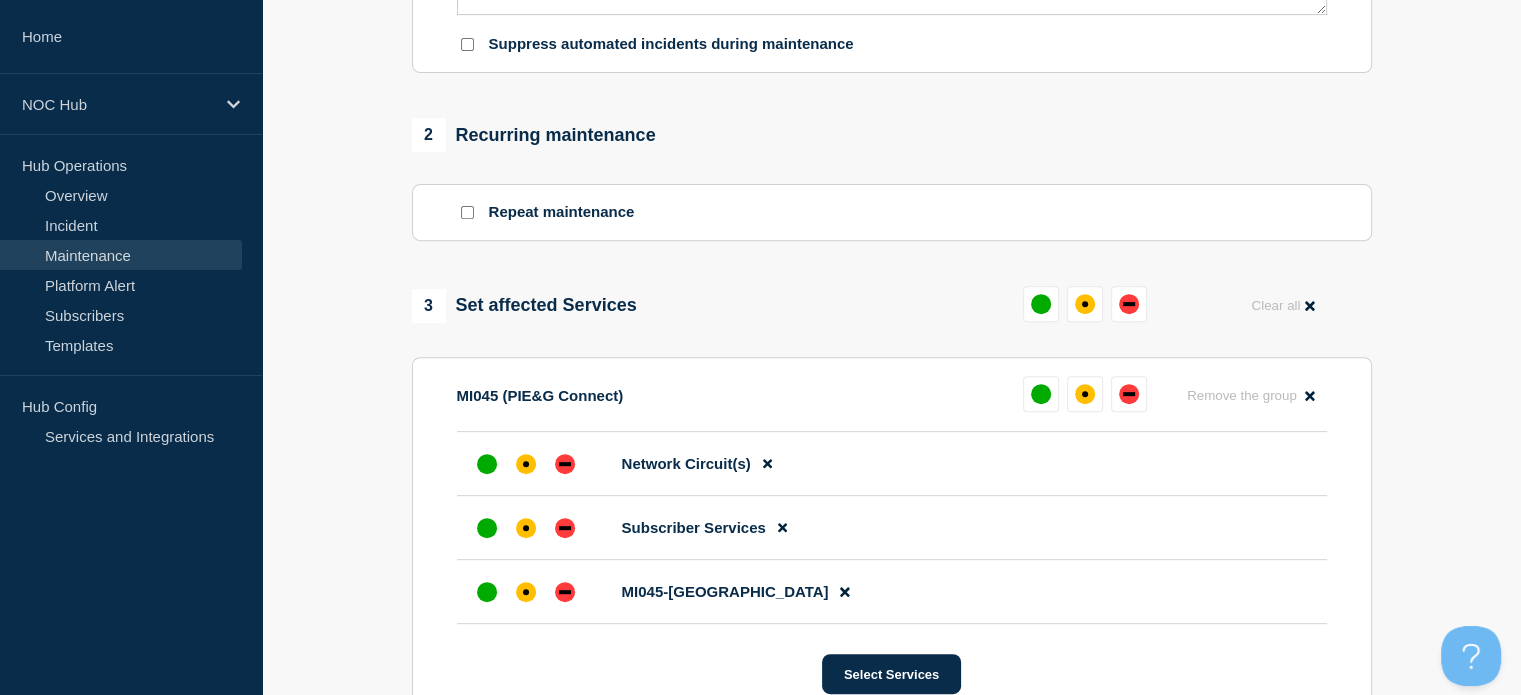 scroll, scrollTop: 800, scrollLeft: 0, axis: vertical 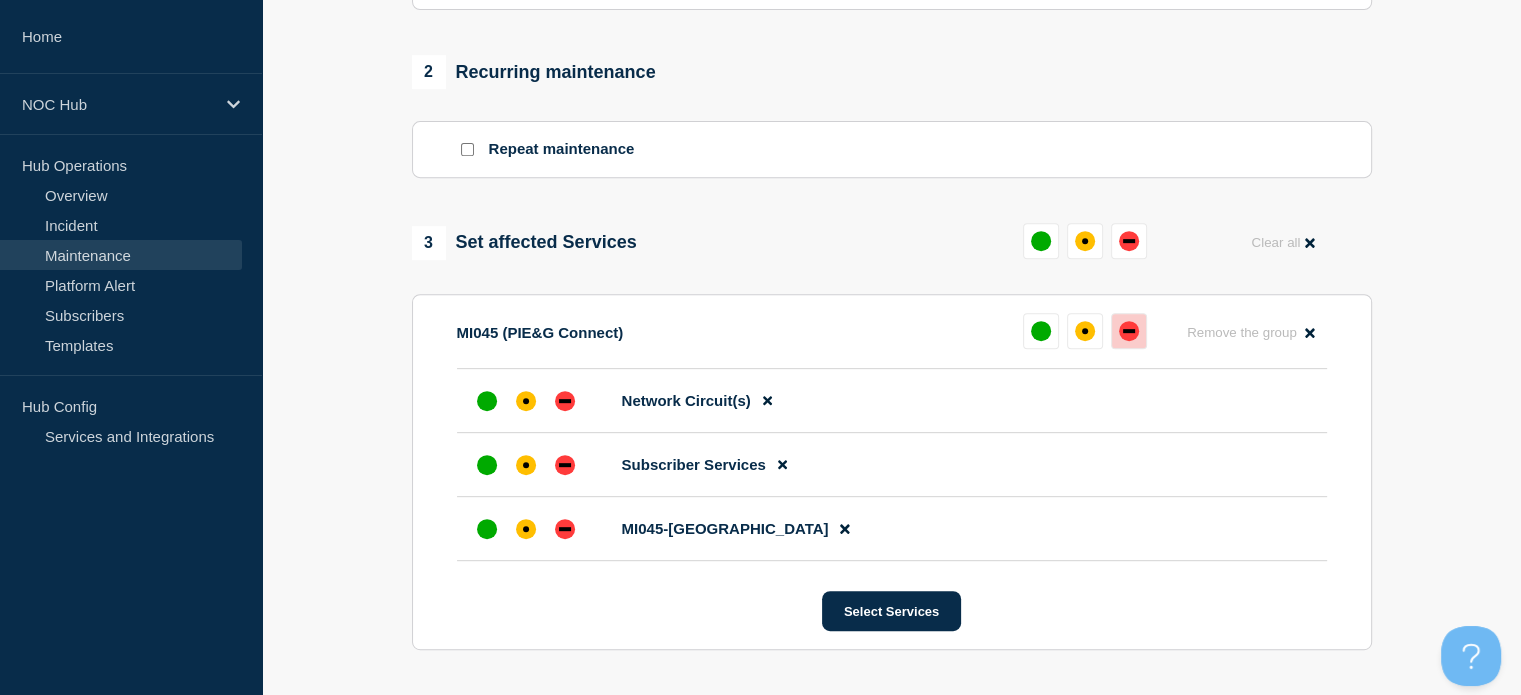 click at bounding box center (1129, 331) 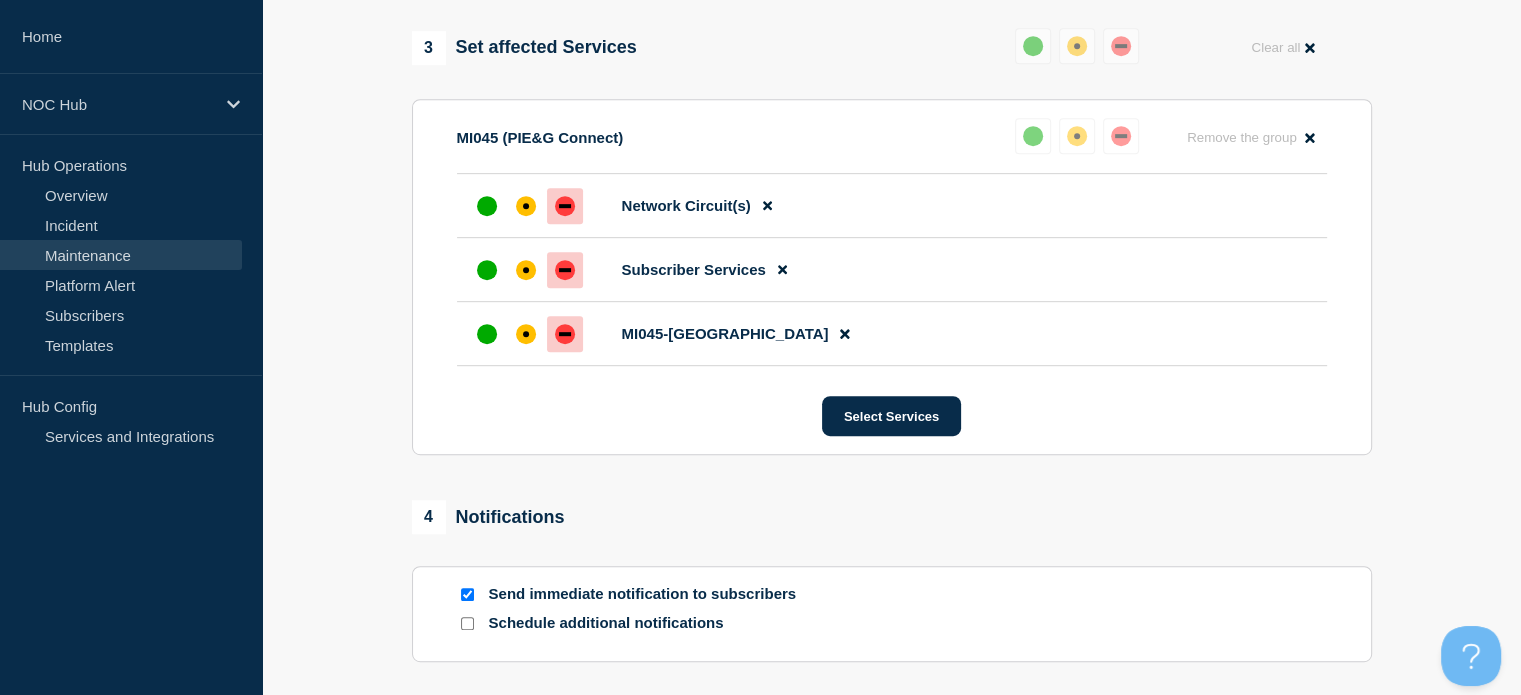 scroll, scrollTop: 1288, scrollLeft: 0, axis: vertical 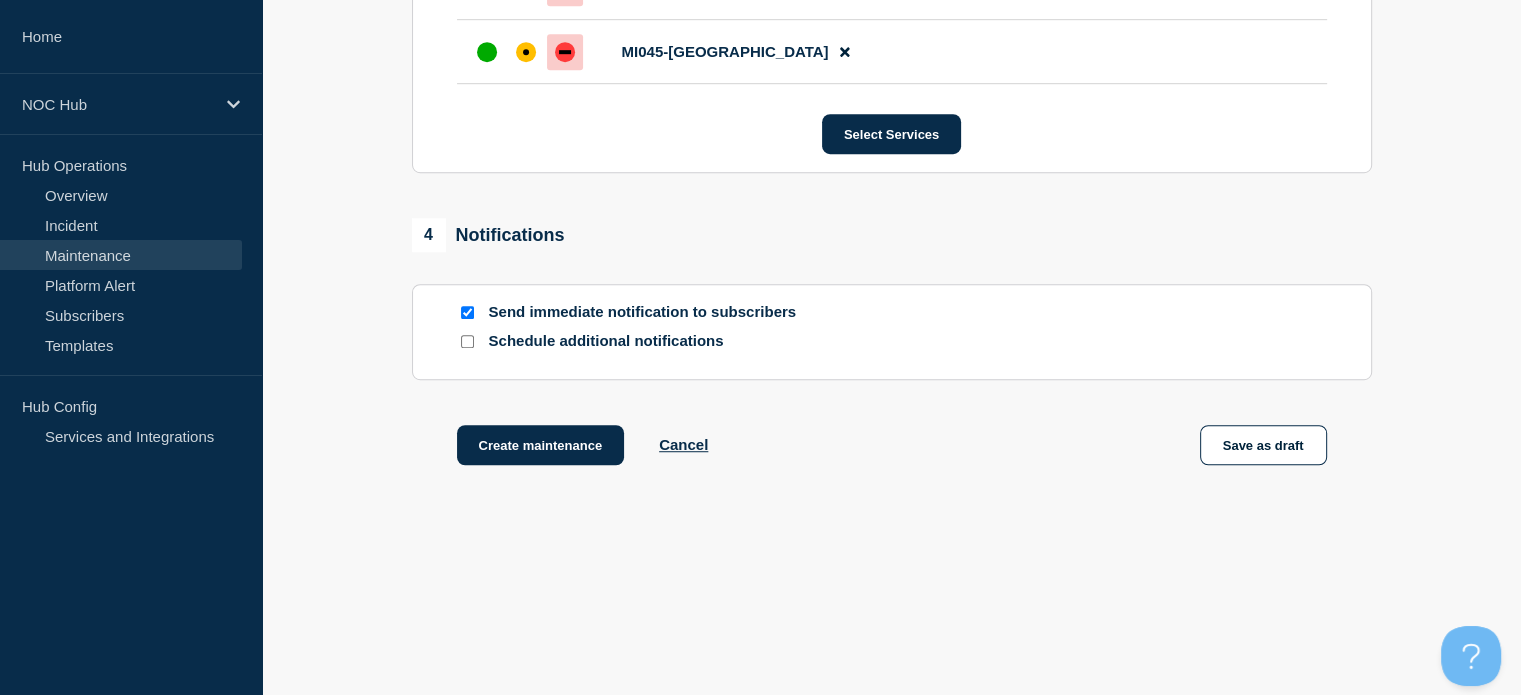 click on "Send immediate notification to subscribers" 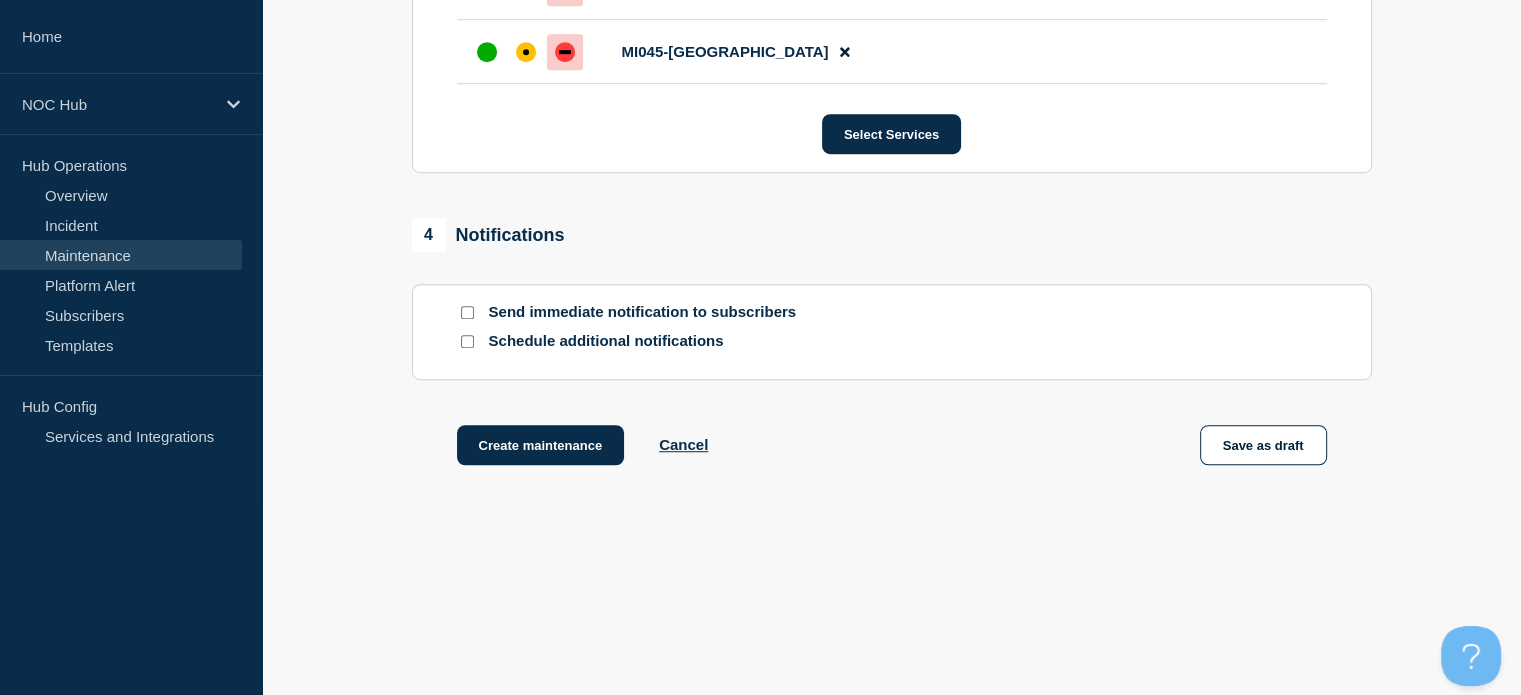 click at bounding box center (467, 341) 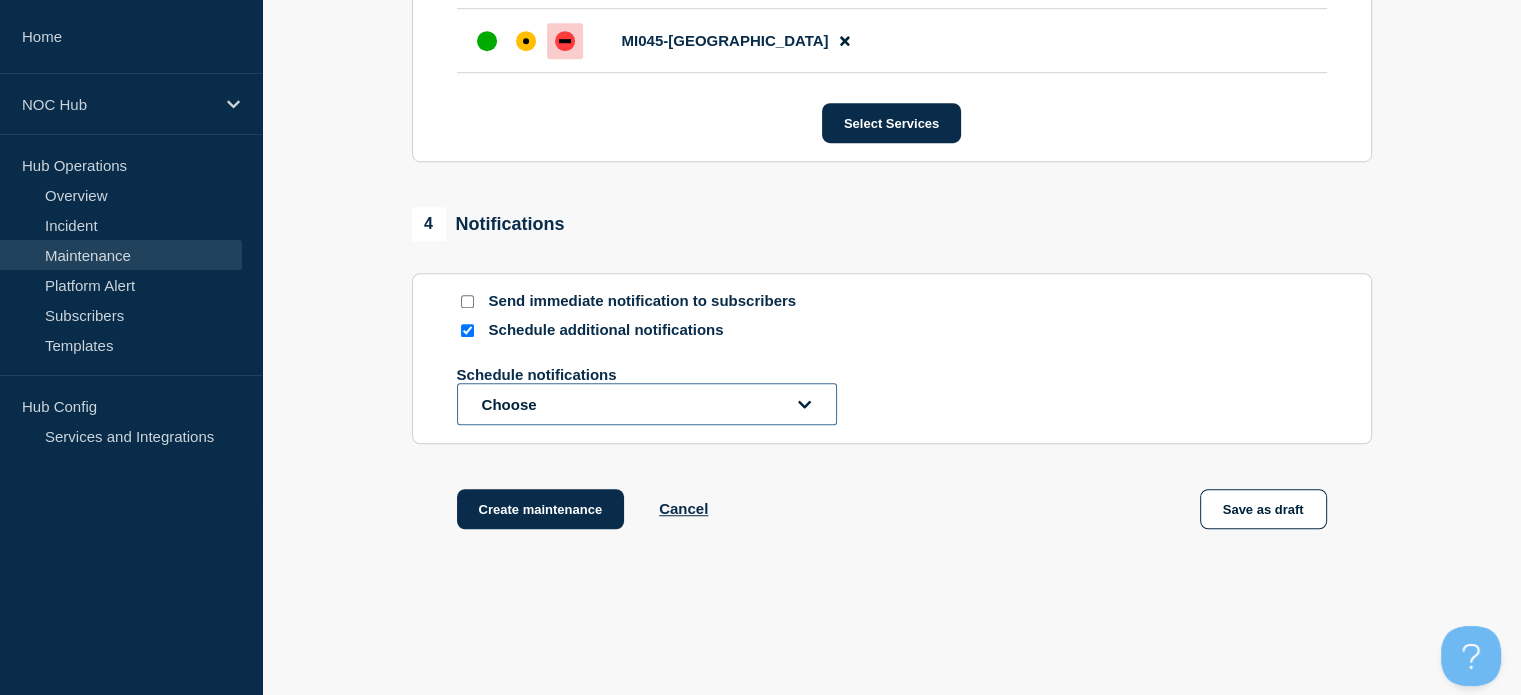 click on "Choose" 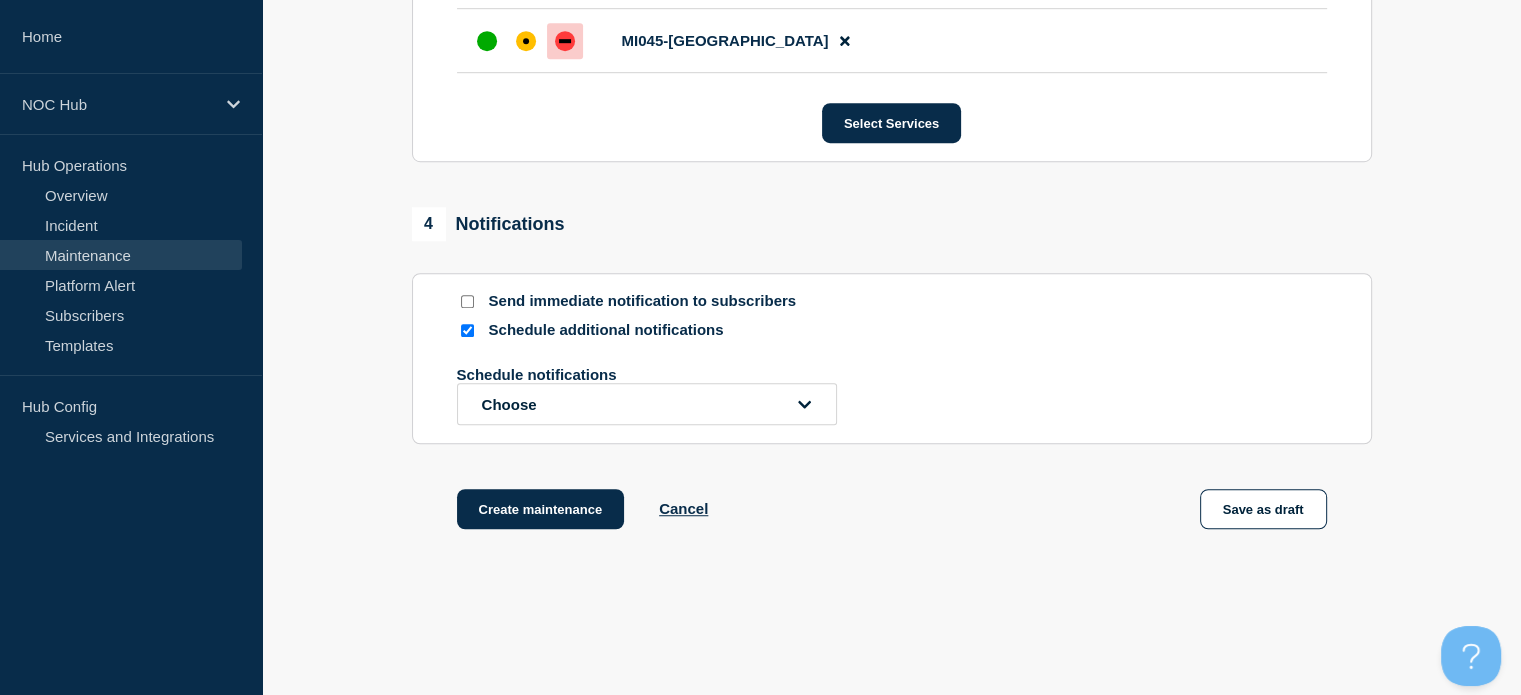scroll, scrollTop: 1228, scrollLeft: 0, axis: vertical 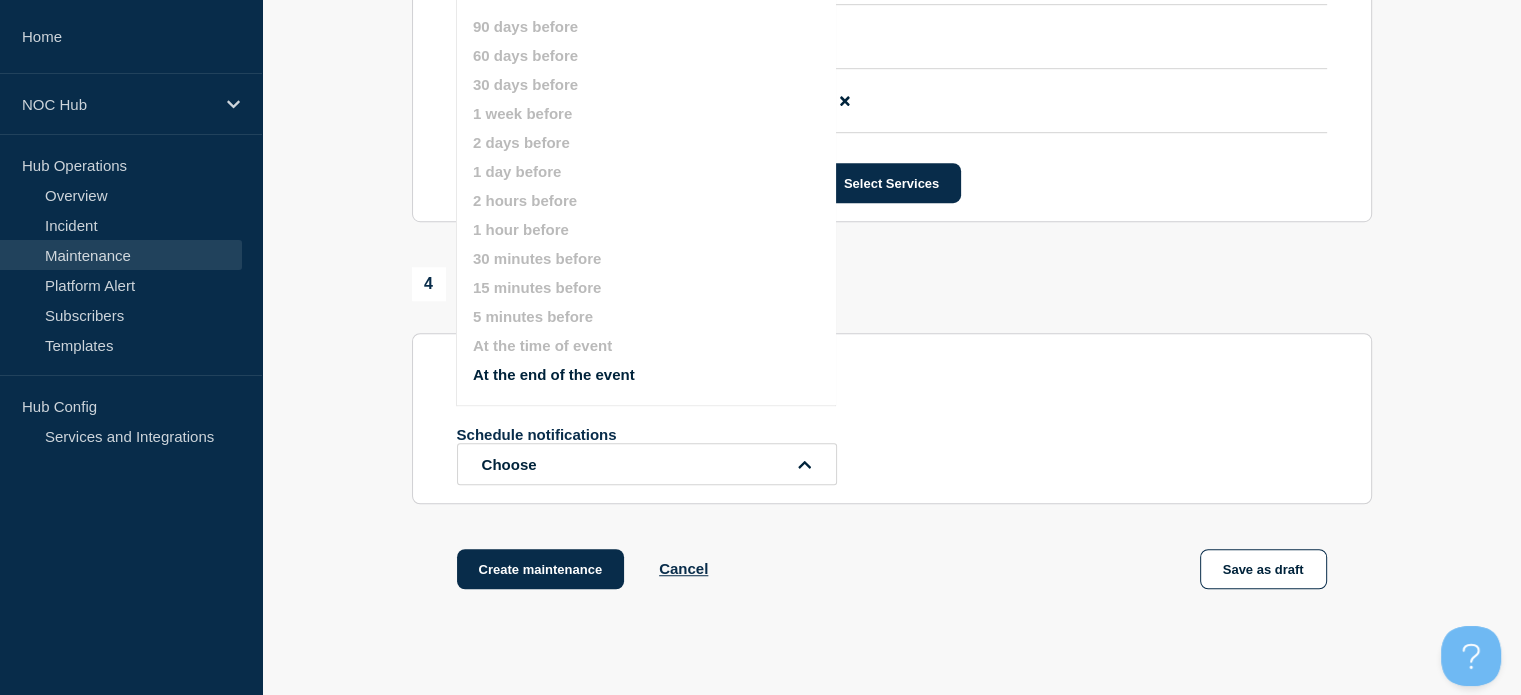 click on "At the end of the event" at bounding box center (554, 374) 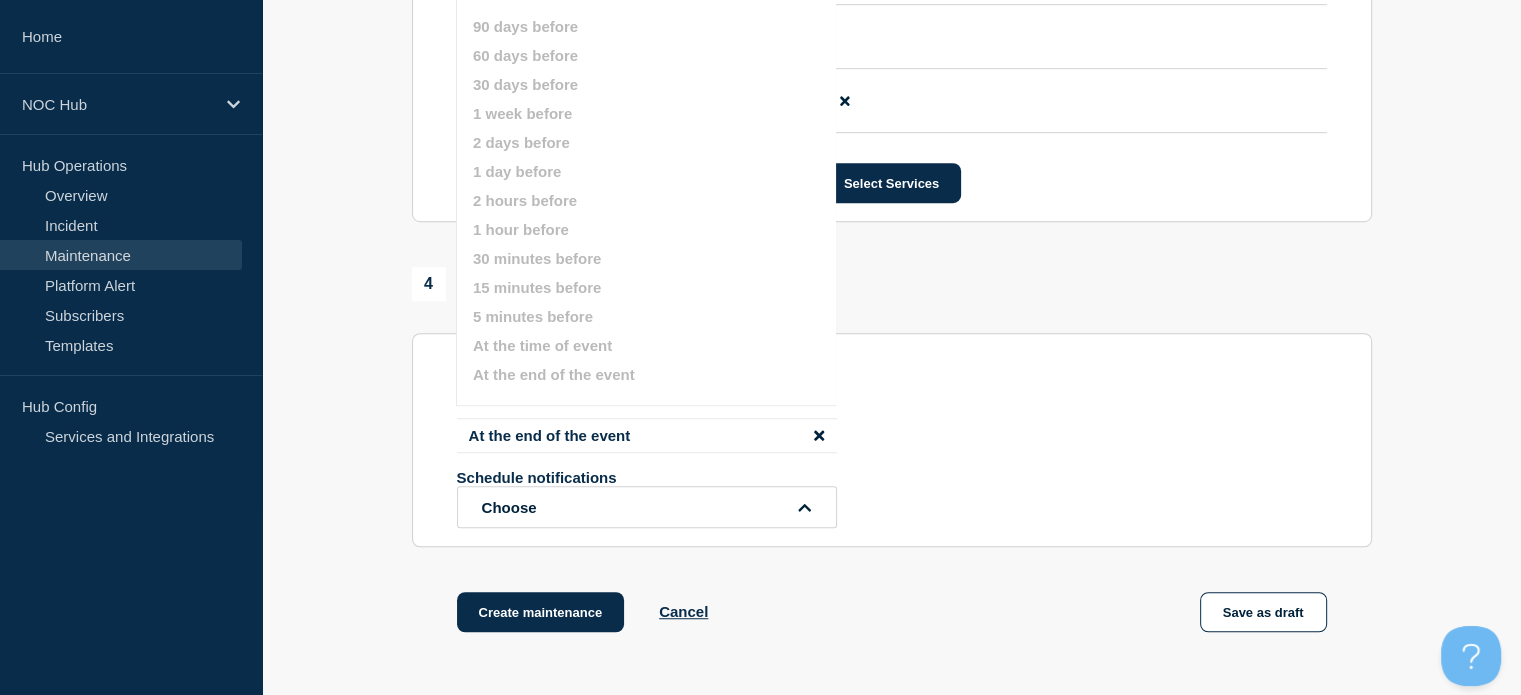 click on "Send immediate notification to subscribers Schedule additional notifications At the end of the event  Schedule notifications Choose  90 days before 60 days before 30 days before 1 week before 2 days before 1 day before 2 hours before 1 hour before 30 minutes before 15 minutes before 5 minutes before At the time of event At the end of the event" at bounding box center (892, 440) 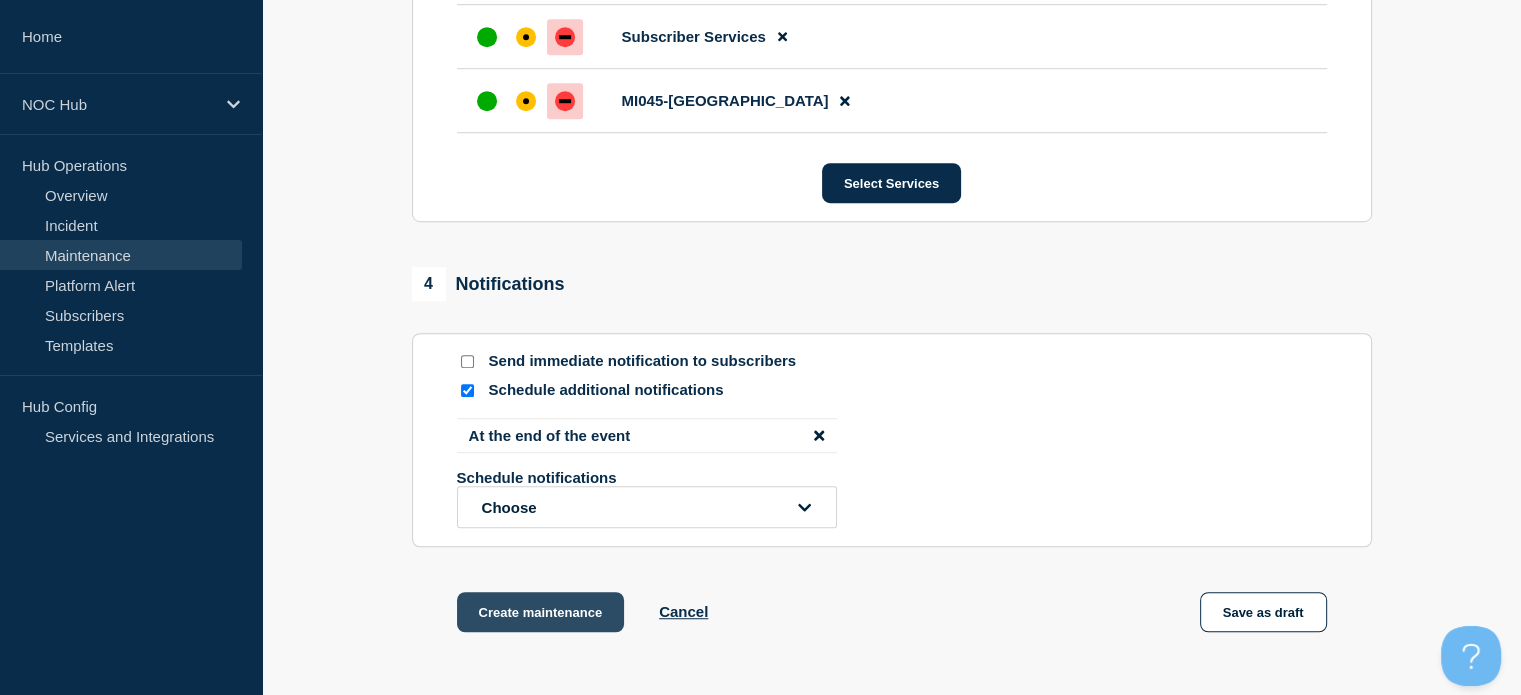 click on "Create maintenance" at bounding box center (541, 612) 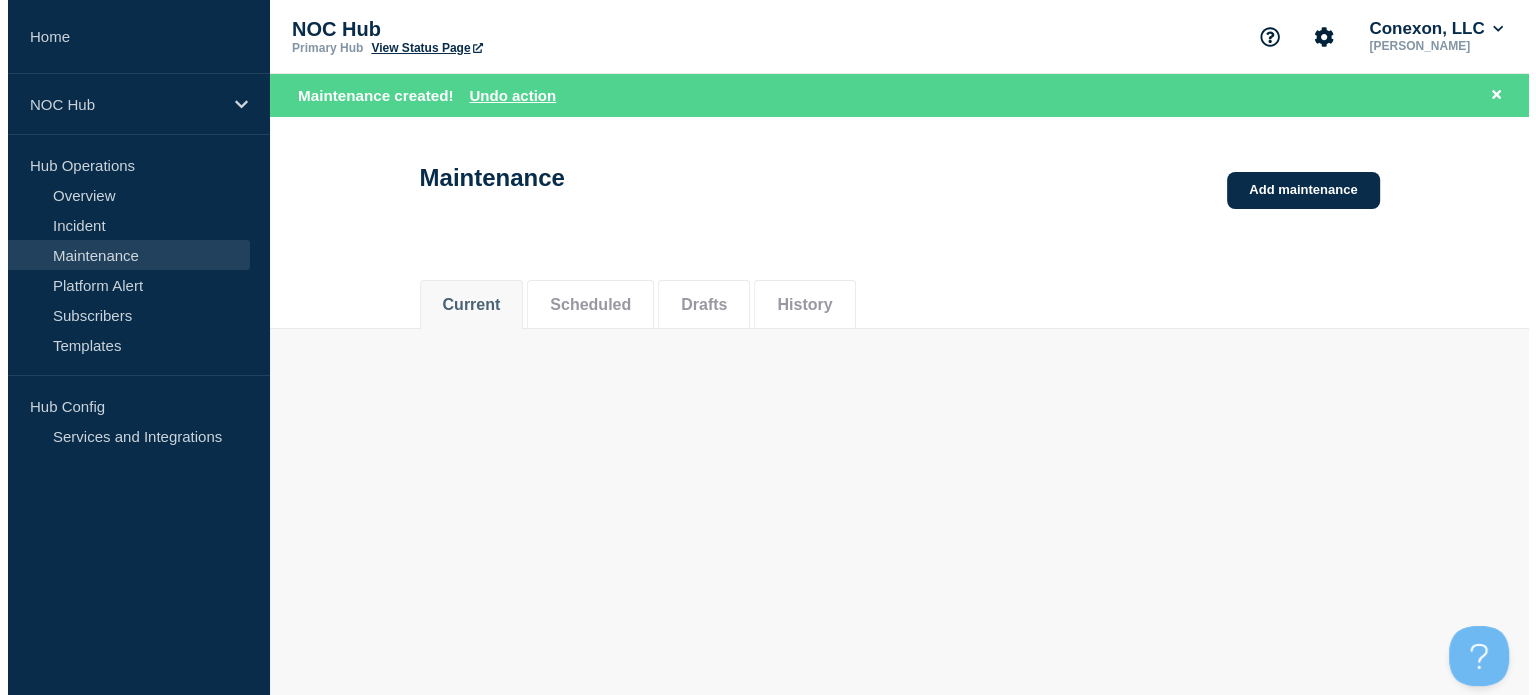 scroll, scrollTop: 0, scrollLeft: 0, axis: both 